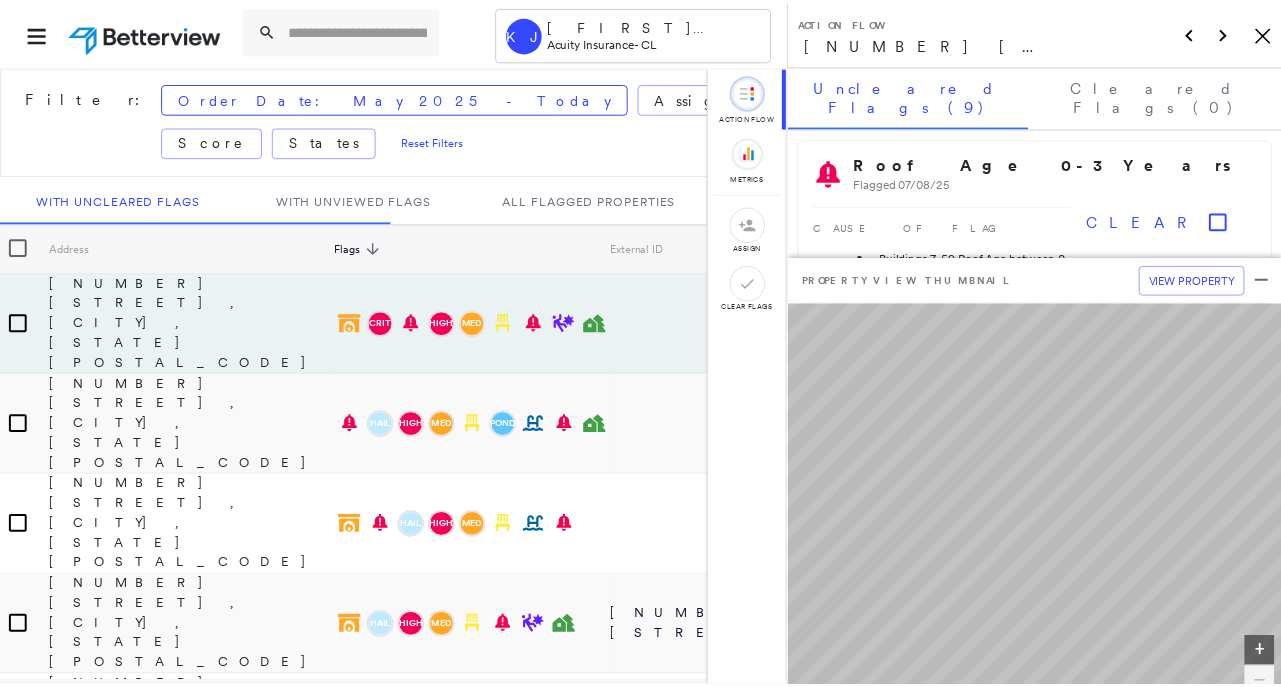 scroll, scrollTop: 0, scrollLeft: 0, axis: both 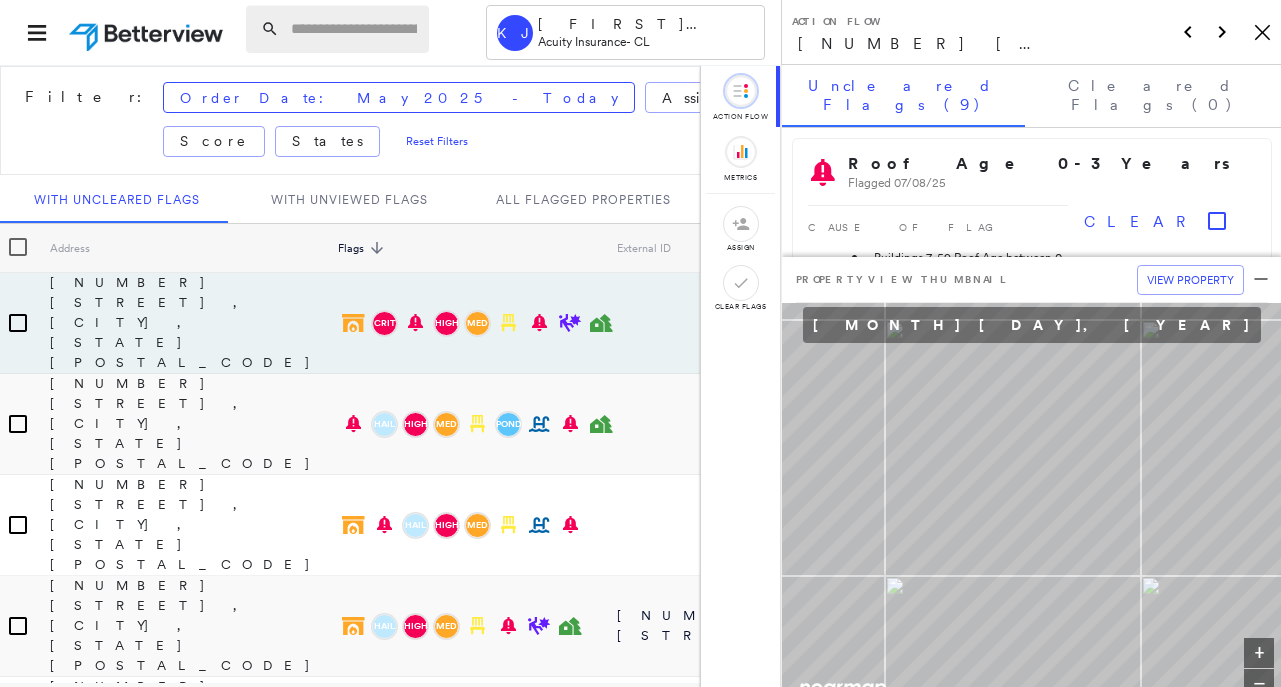 click at bounding box center (354, 29) 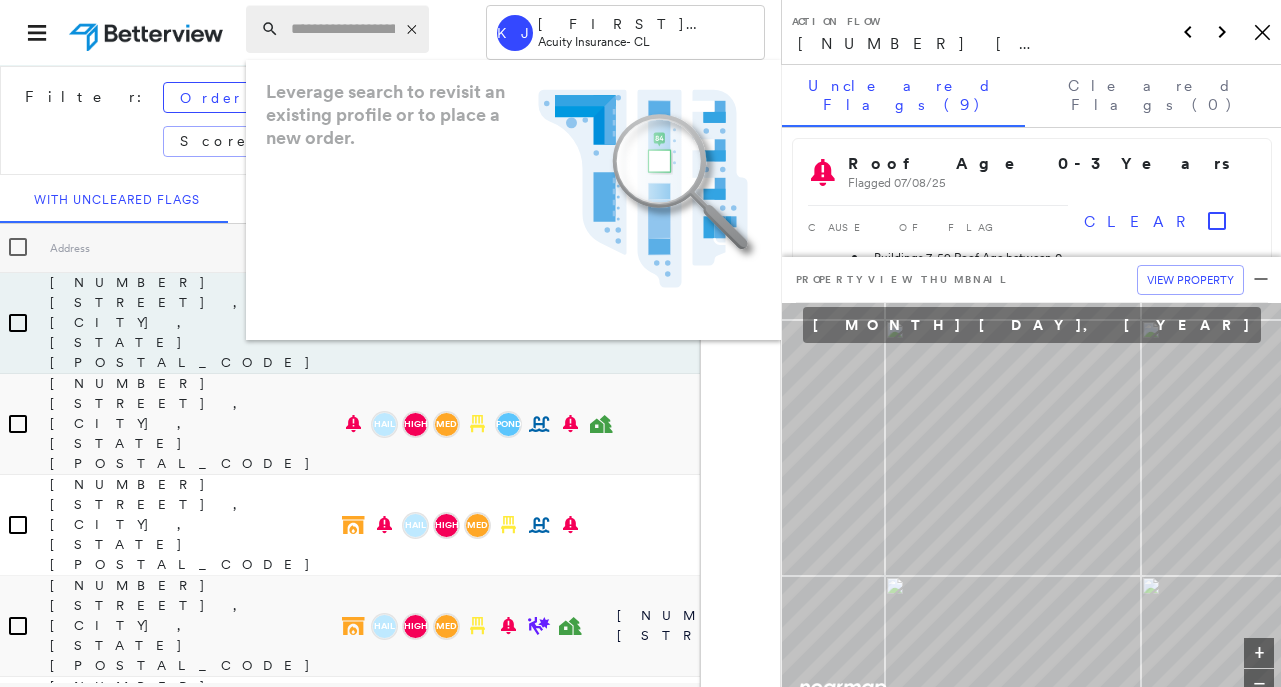 paste on "*********" 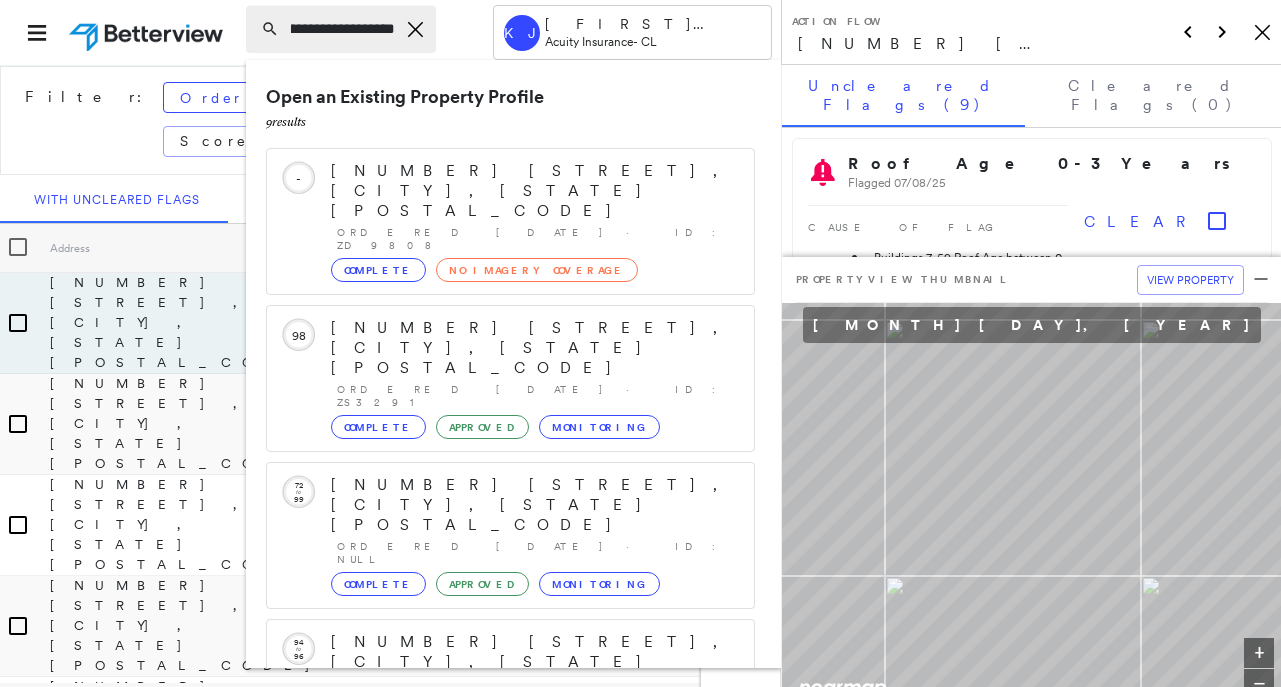 scroll, scrollTop: 0, scrollLeft: 92, axis: horizontal 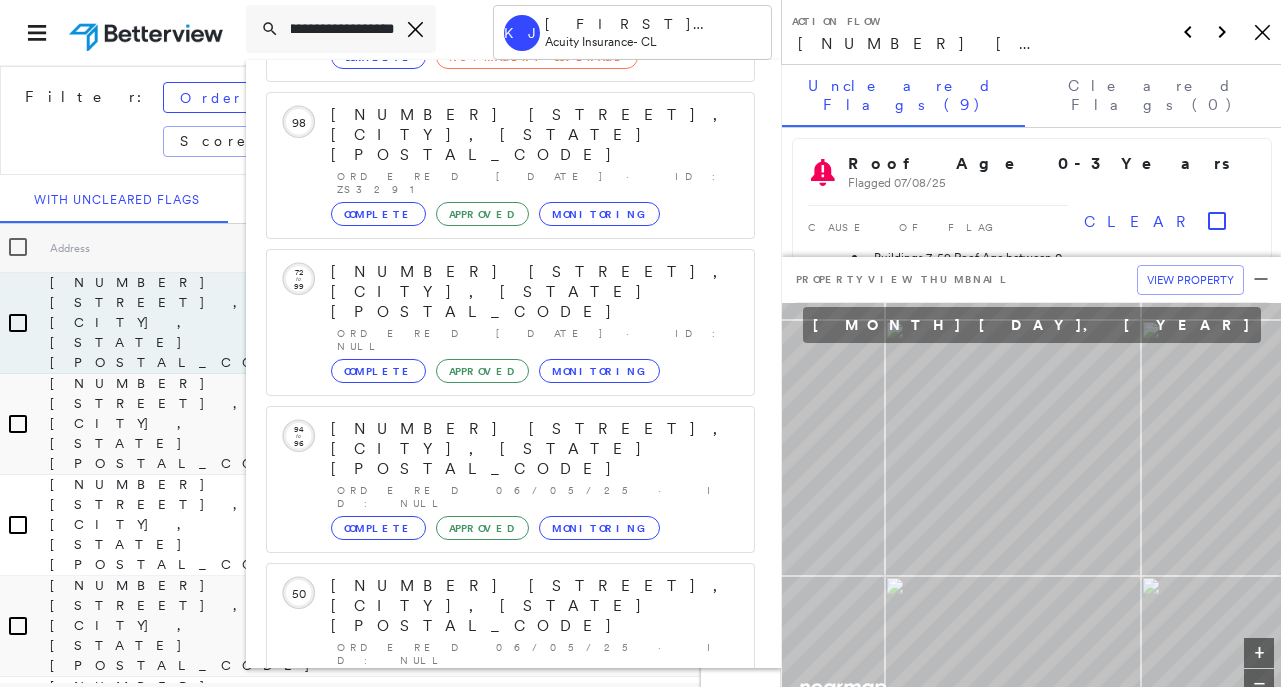 type on "**********" 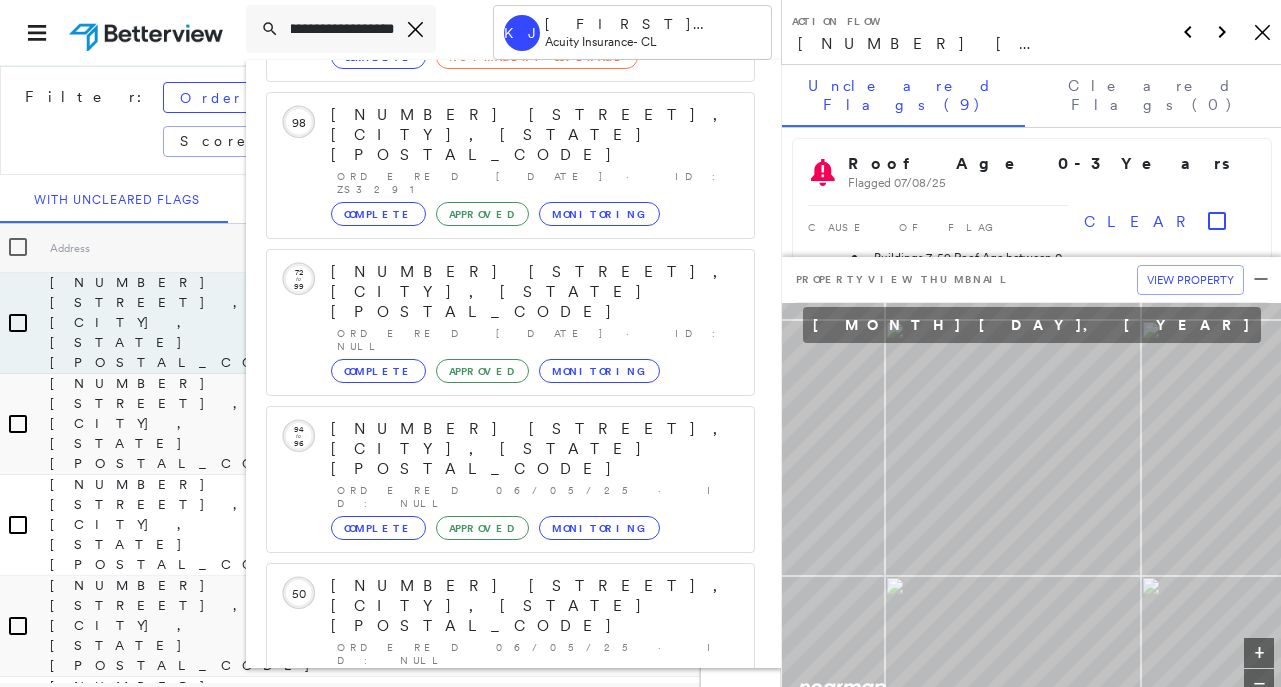 click on "[NUMBER] [STREET], [CITY], [STATE] [POSTAL_CODE]" at bounding box center [495, 898] 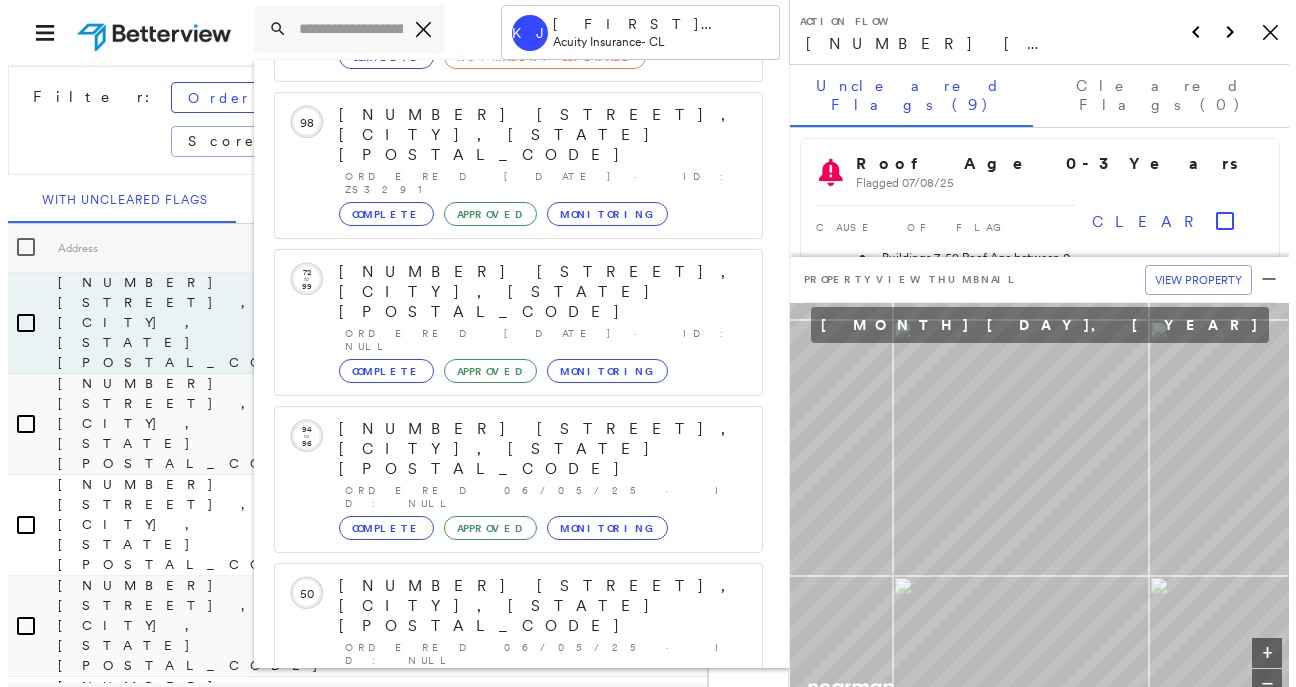 scroll, scrollTop: 0, scrollLeft: 0, axis: both 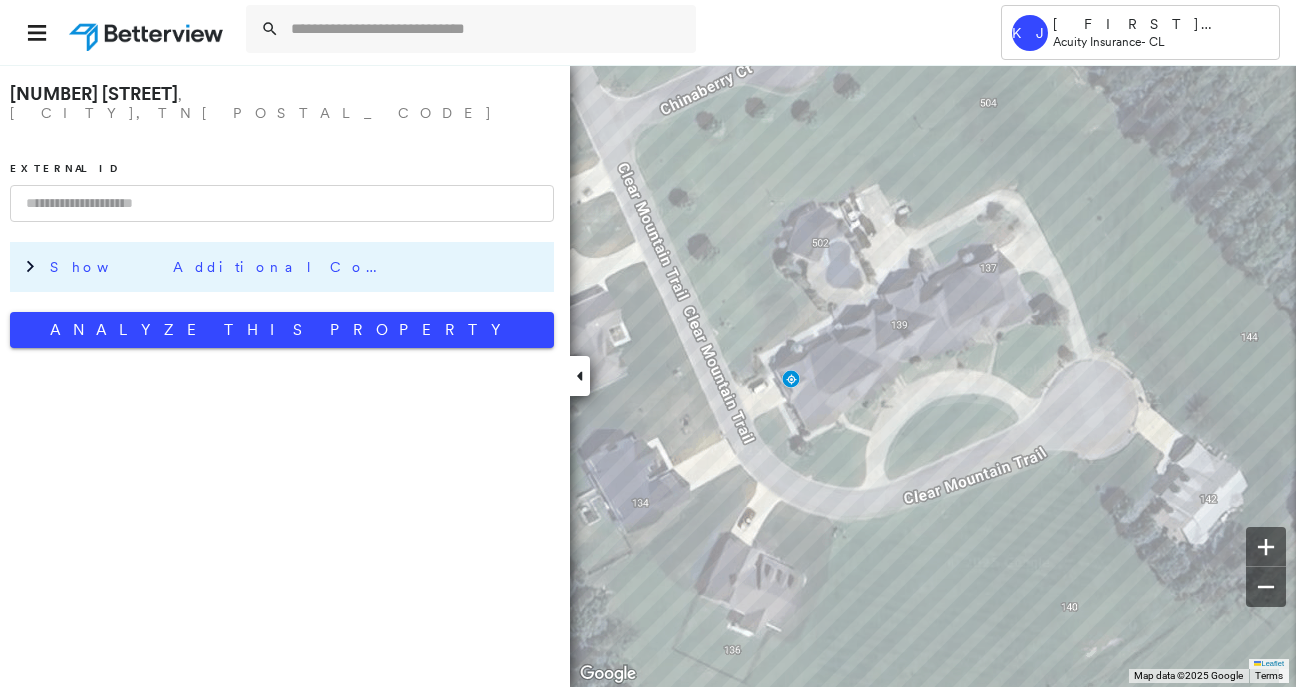 click on "Show Additional Company Data" at bounding box center (297, 267) 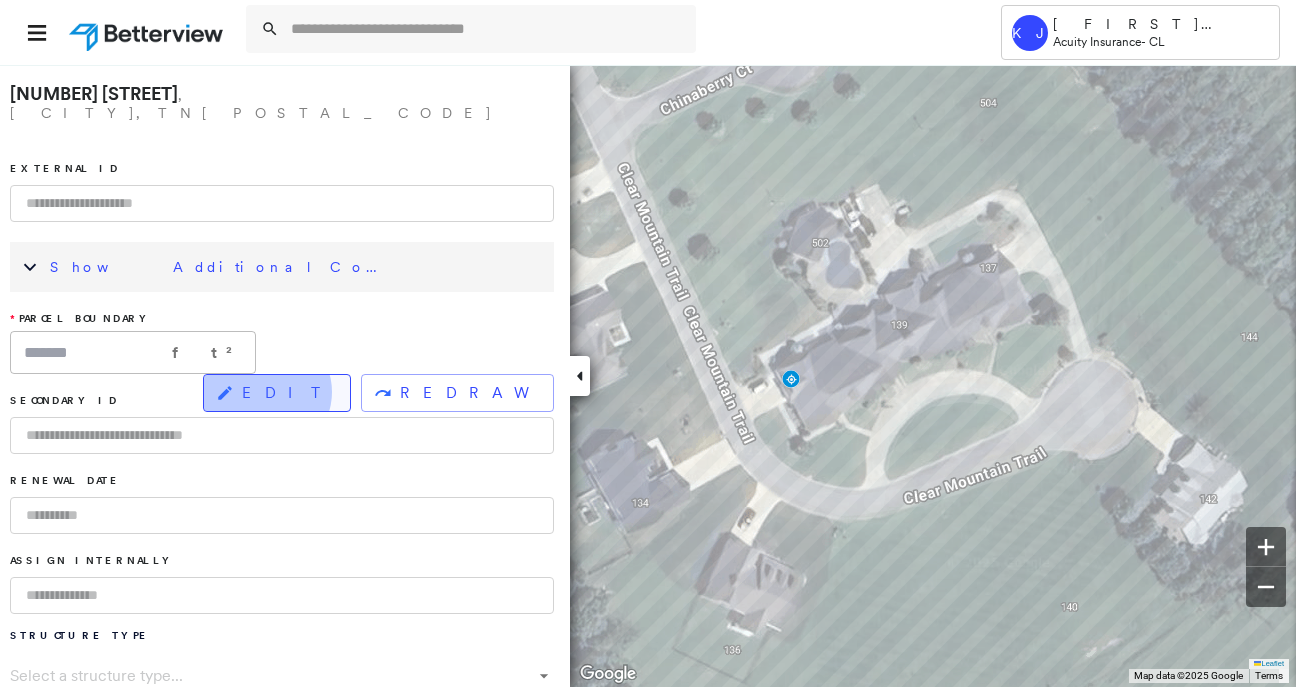 click on "EDIT" at bounding box center [288, 393] 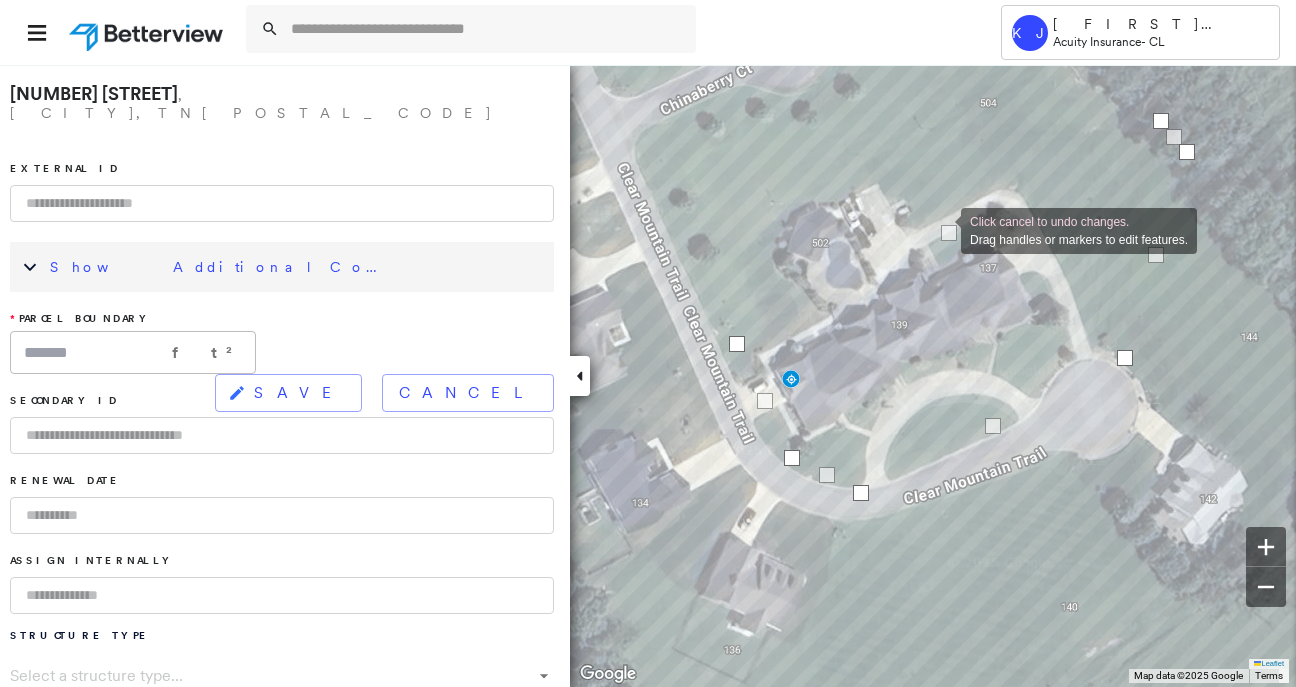 click at bounding box center (949, 233) 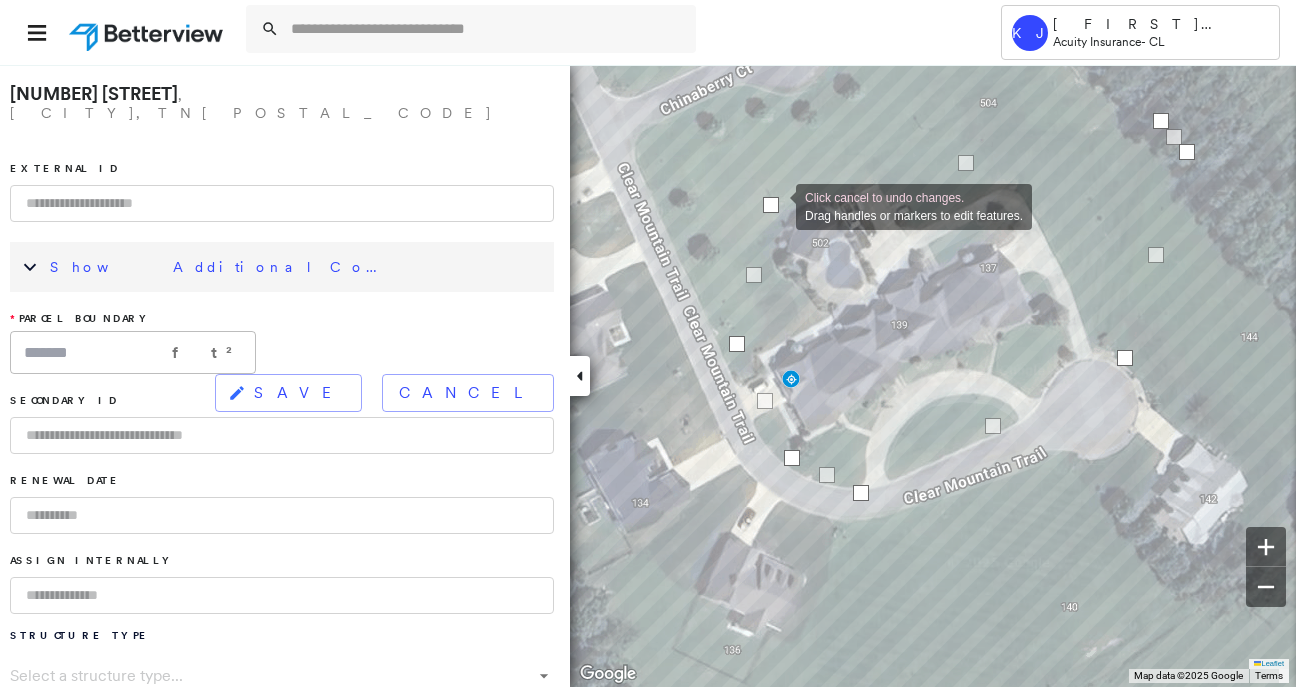 drag, startPoint x: 954, startPoint y: 233, endPoint x: 776, endPoint y: 205, distance: 180.1888 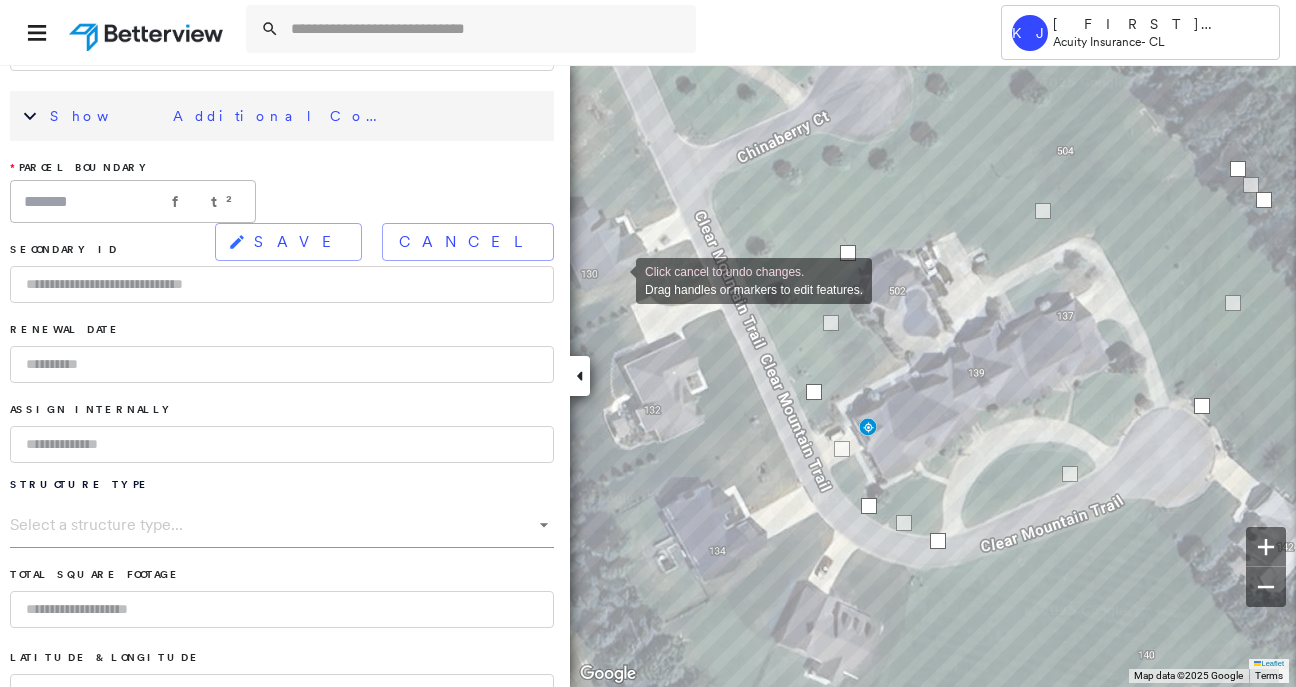 scroll, scrollTop: 0, scrollLeft: 0, axis: both 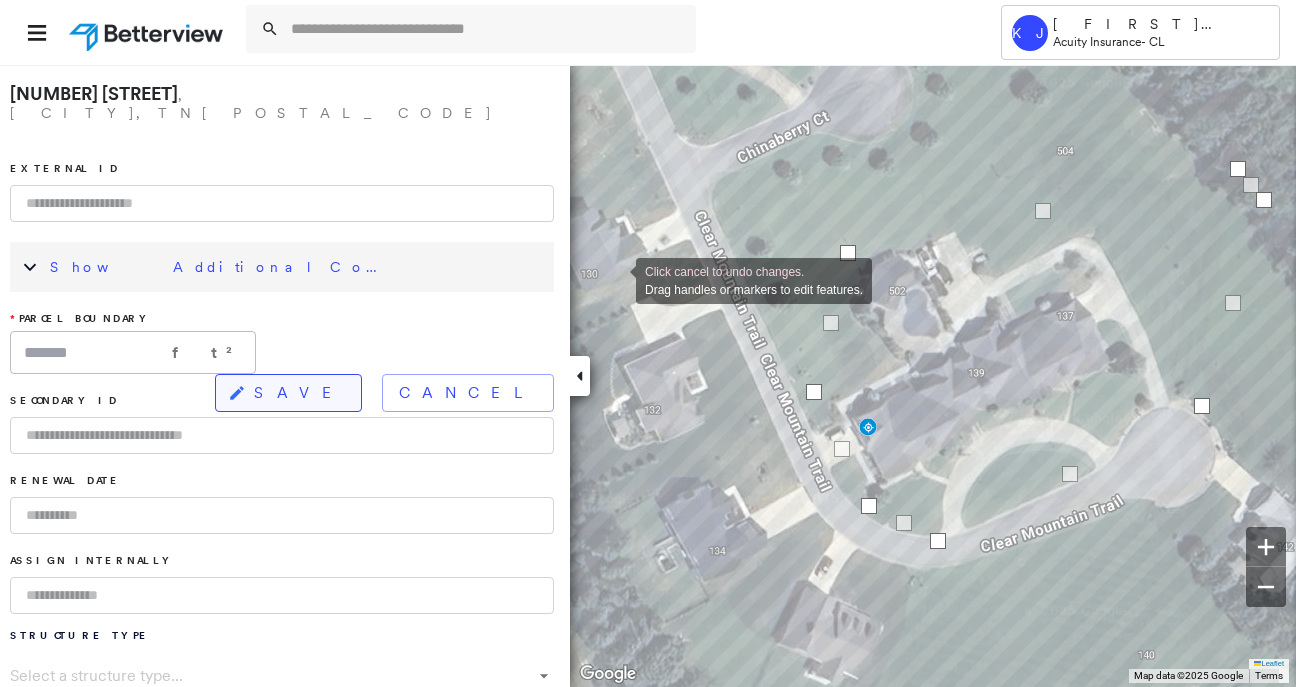 click on "SAVE" at bounding box center (299, 393) 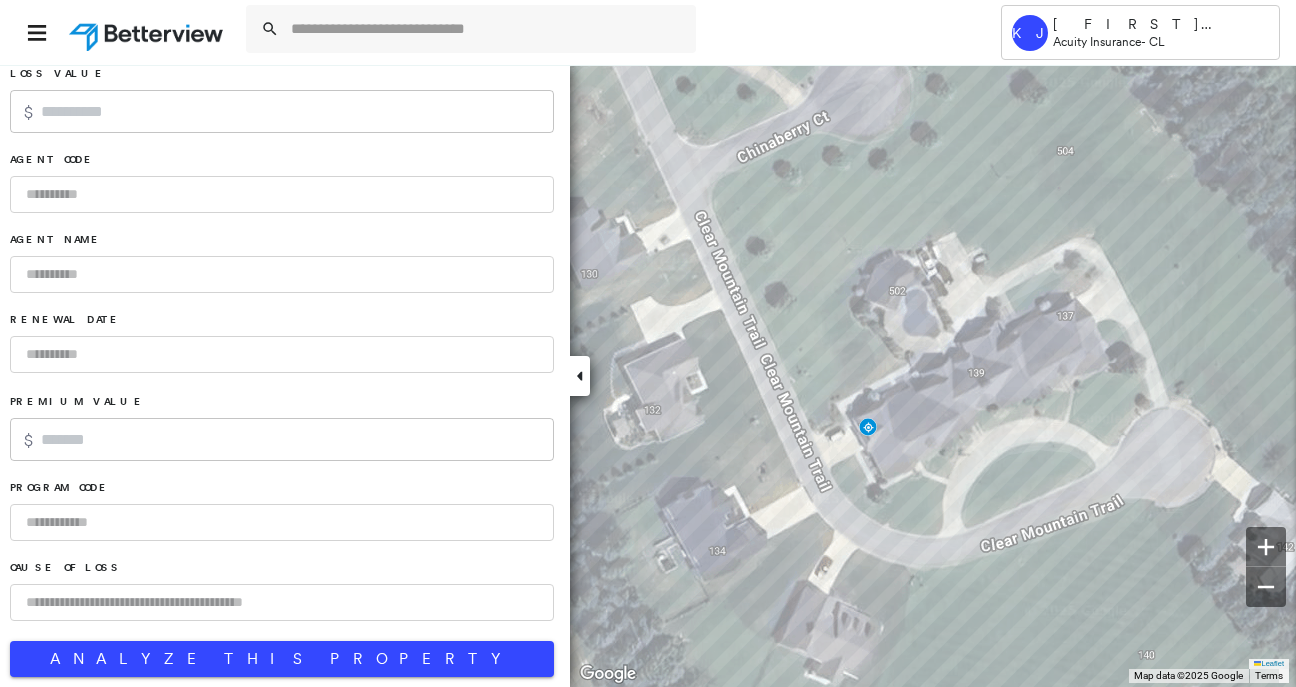scroll, scrollTop: 1286, scrollLeft: 0, axis: vertical 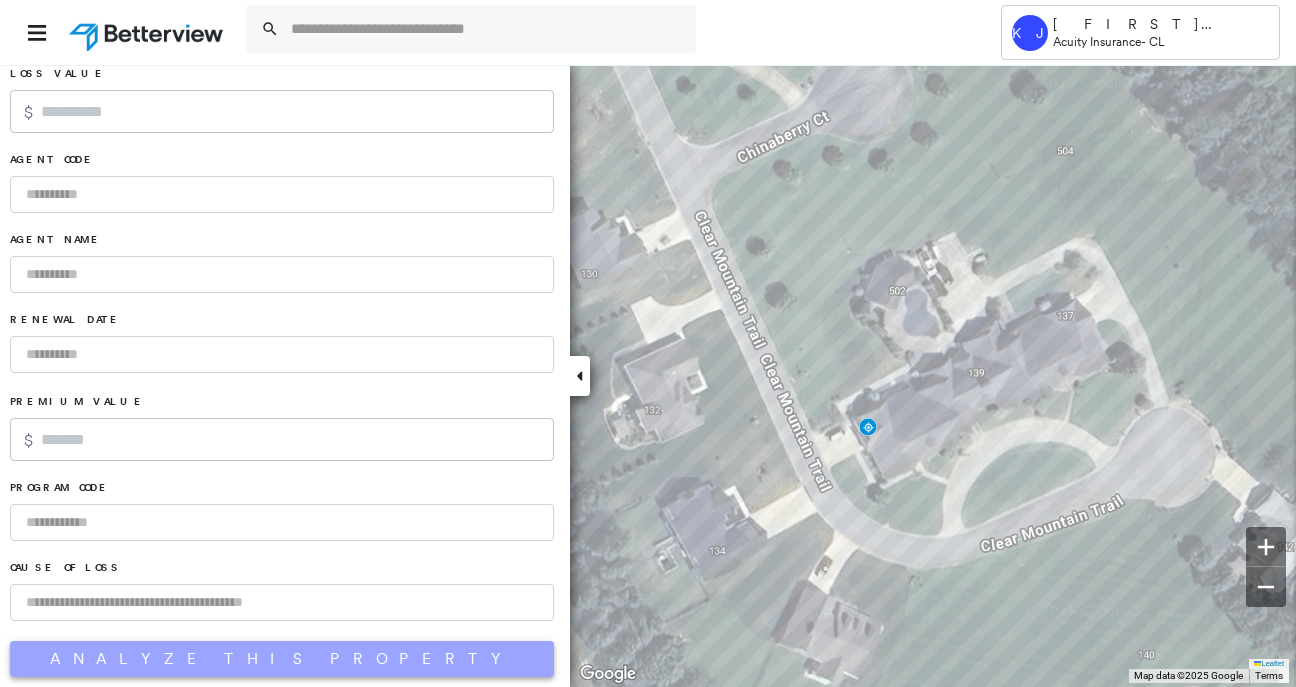 click on "Analyze This Property" at bounding box center [282, 659] 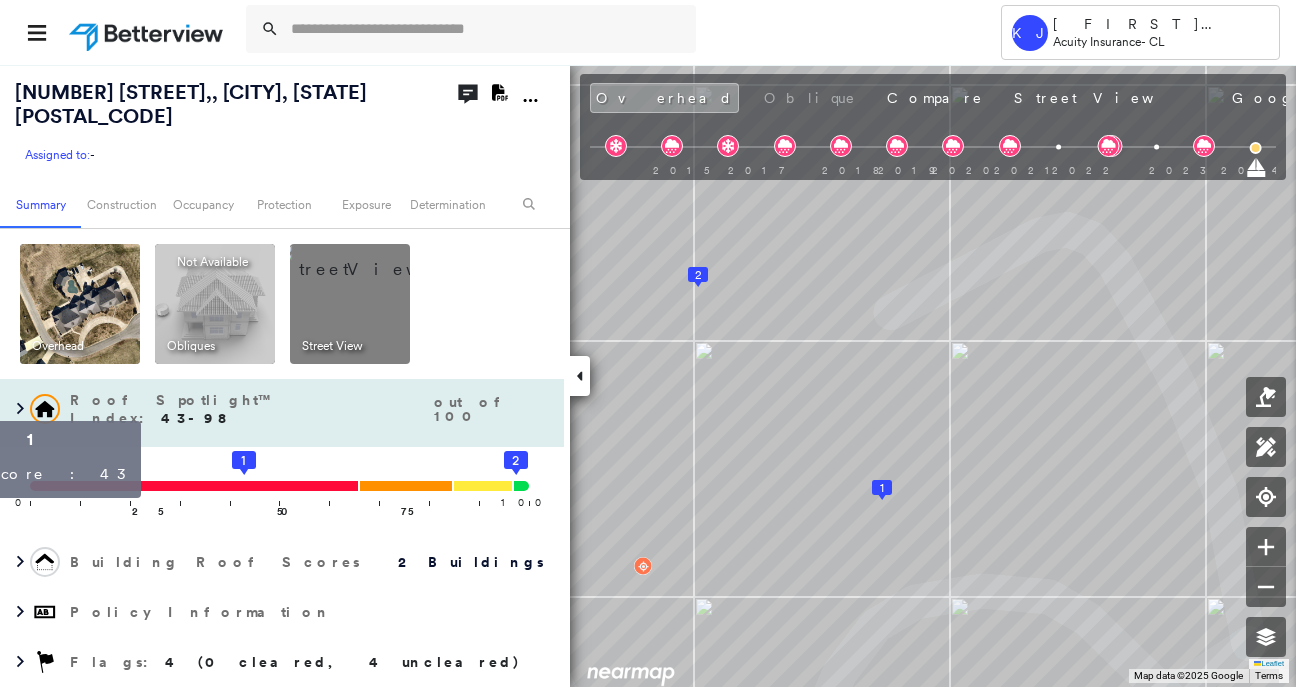 click 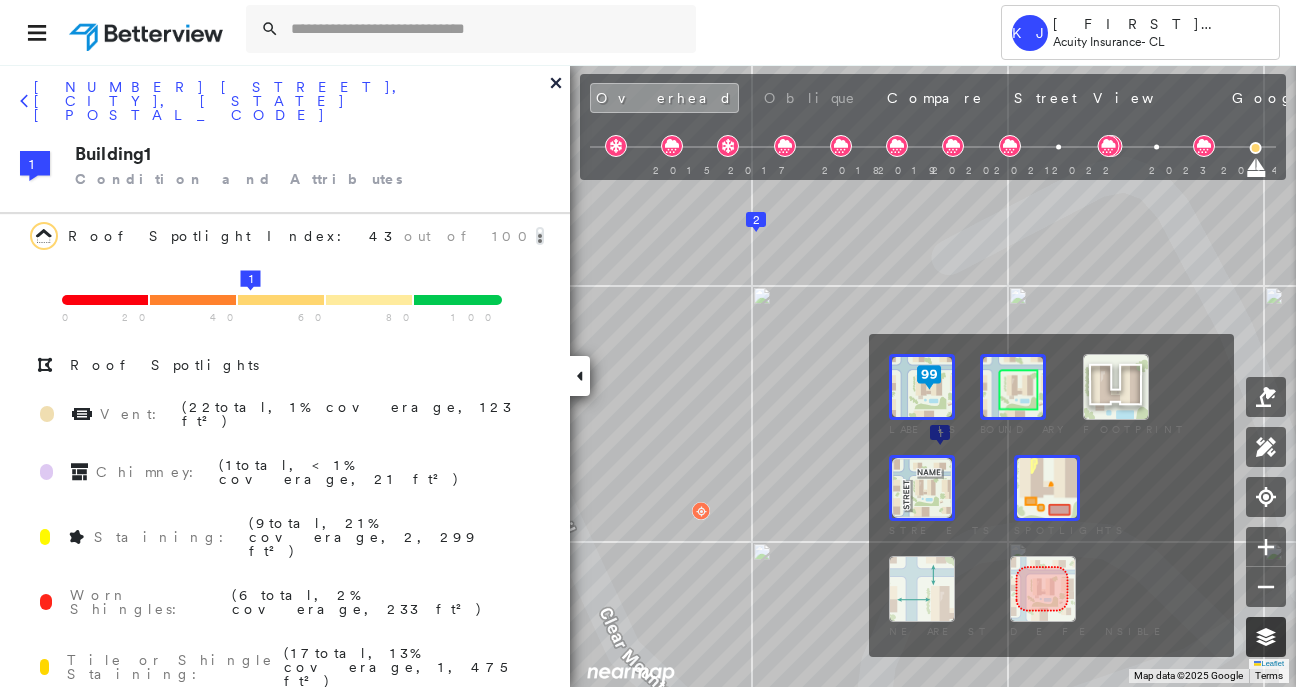 click 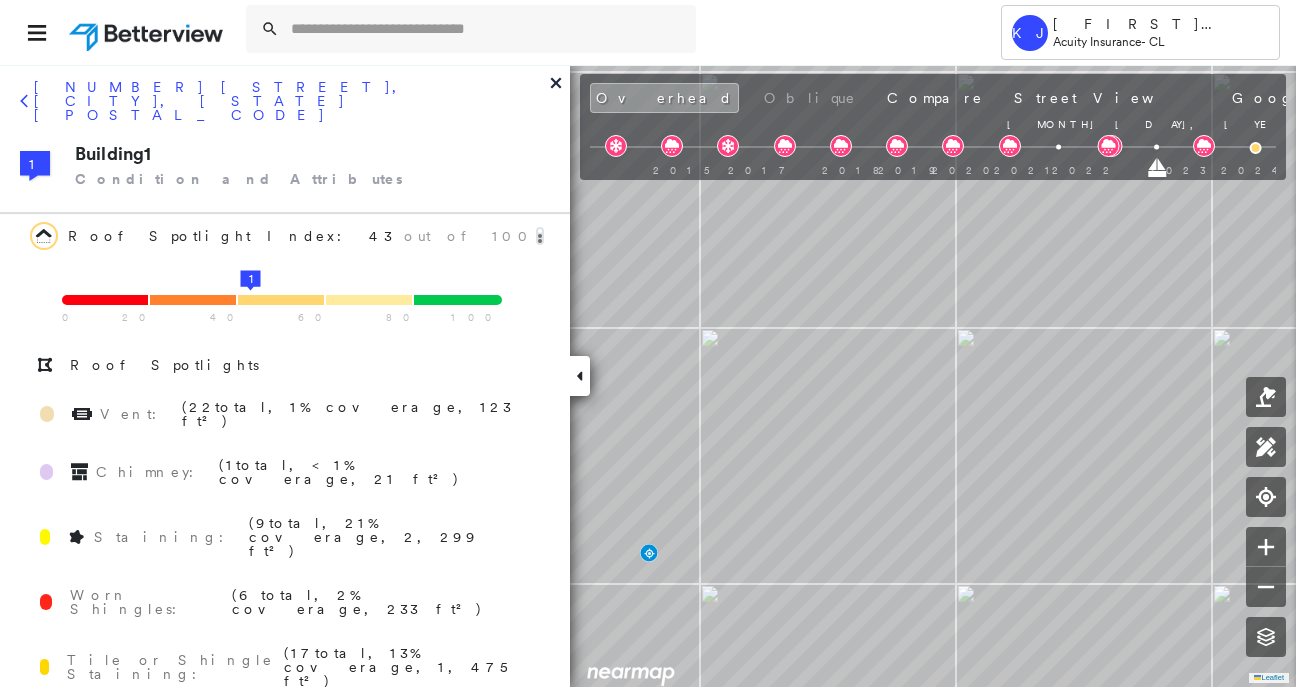 drag, startPoint x: 1254, startPoint y: 160, endPoint x: 1175, endPoint y: 171, distance: 79.762146 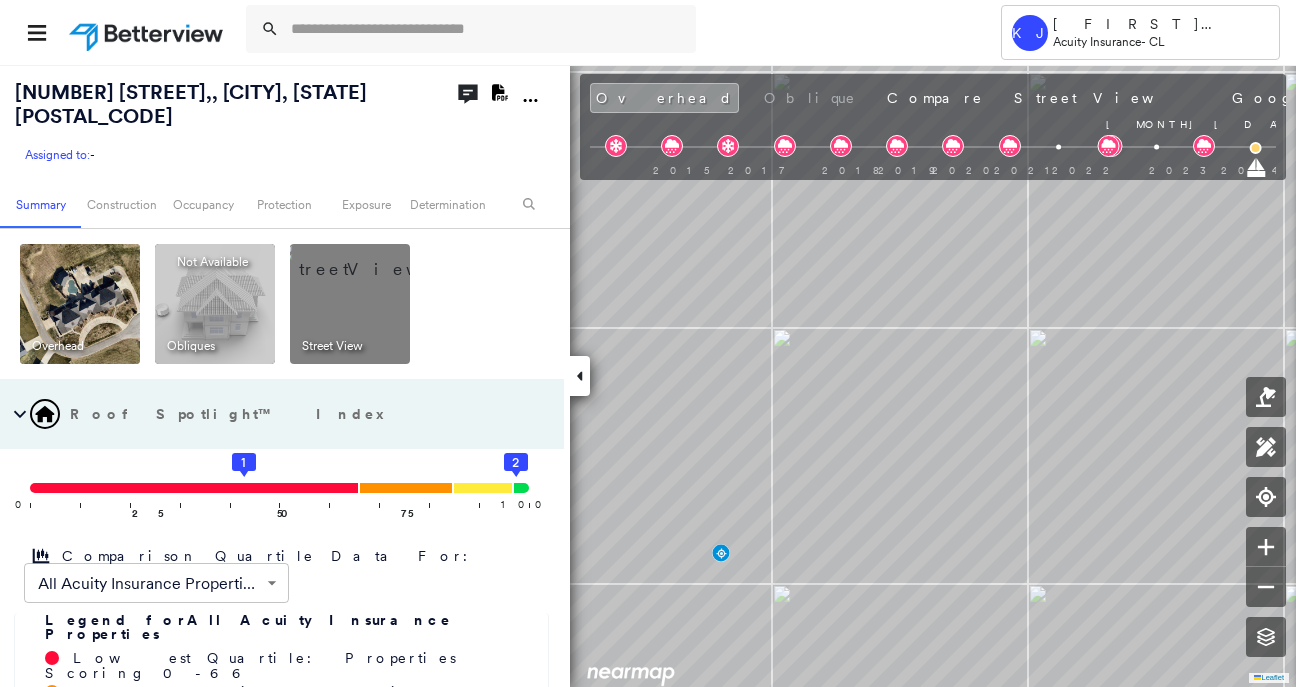 drag, startPoint x: 1156, startPoint y: 176, endPoint x: 1212, endPoint y: 176, distance: 56 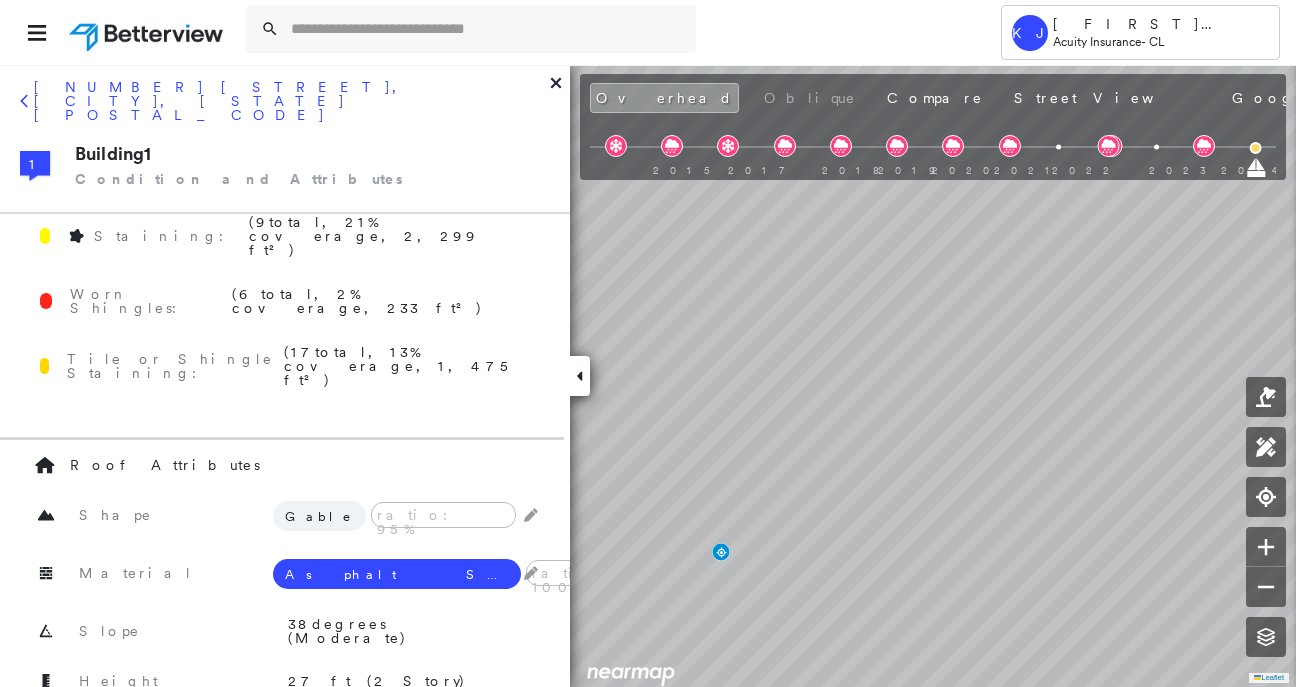scroll, scrollTop: 185, scrollLeft: 0, axis: vertical 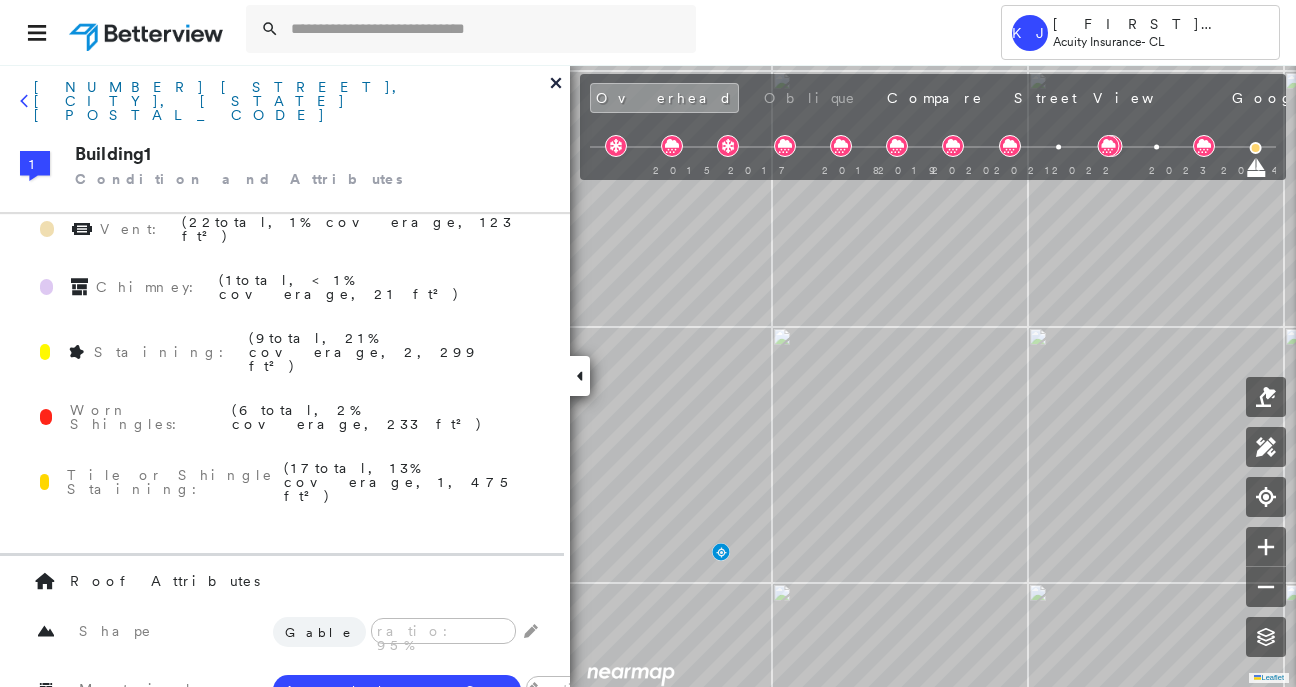click on "[NUMBER] [STREET], [CITY], [STATE] [POSTAL_CODE]" at bounding box center (292, 101) 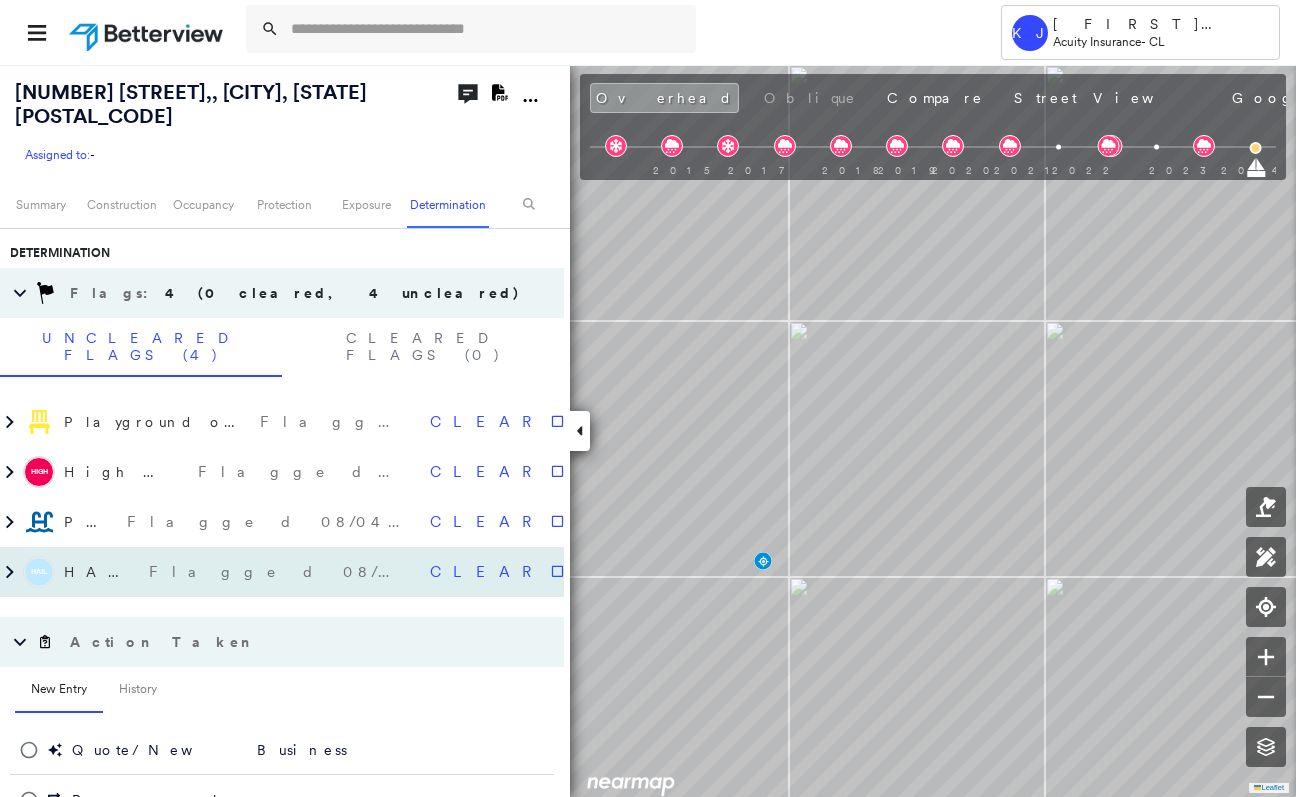 scroll, scrollTop: 1613, scrollLeft: 0, axis: vertical 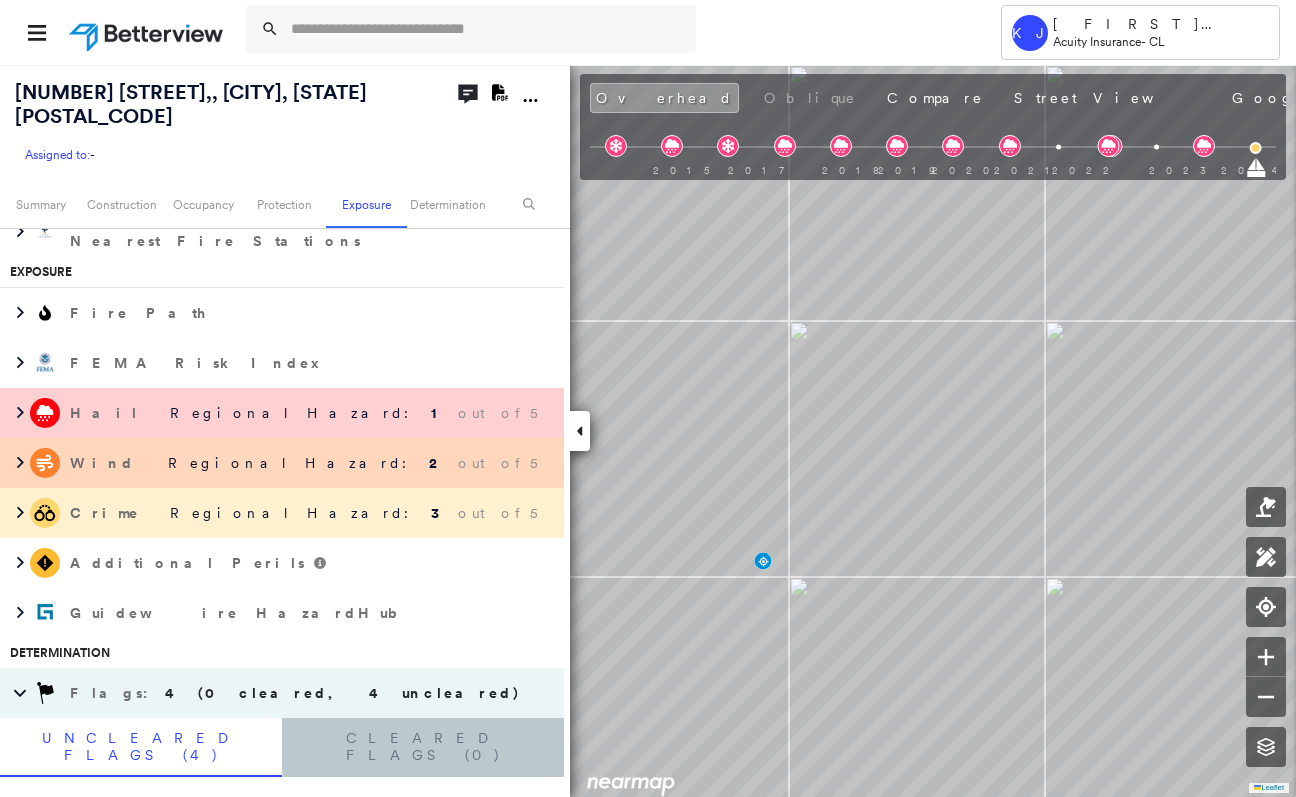 click on "Cleared Flags  (0)" at bounding box center (423, 747) 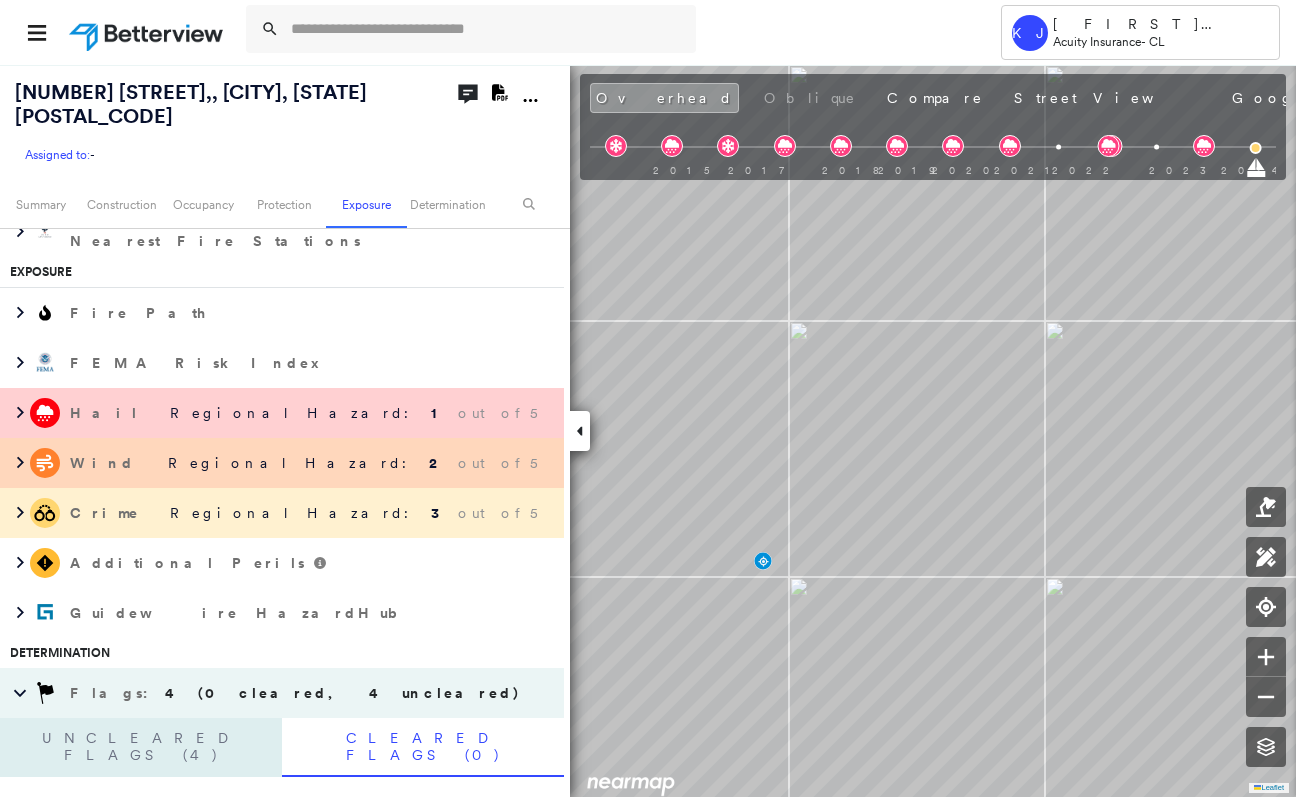 click on "Uncleared Flags (4)" at bounding box center [141, 747] 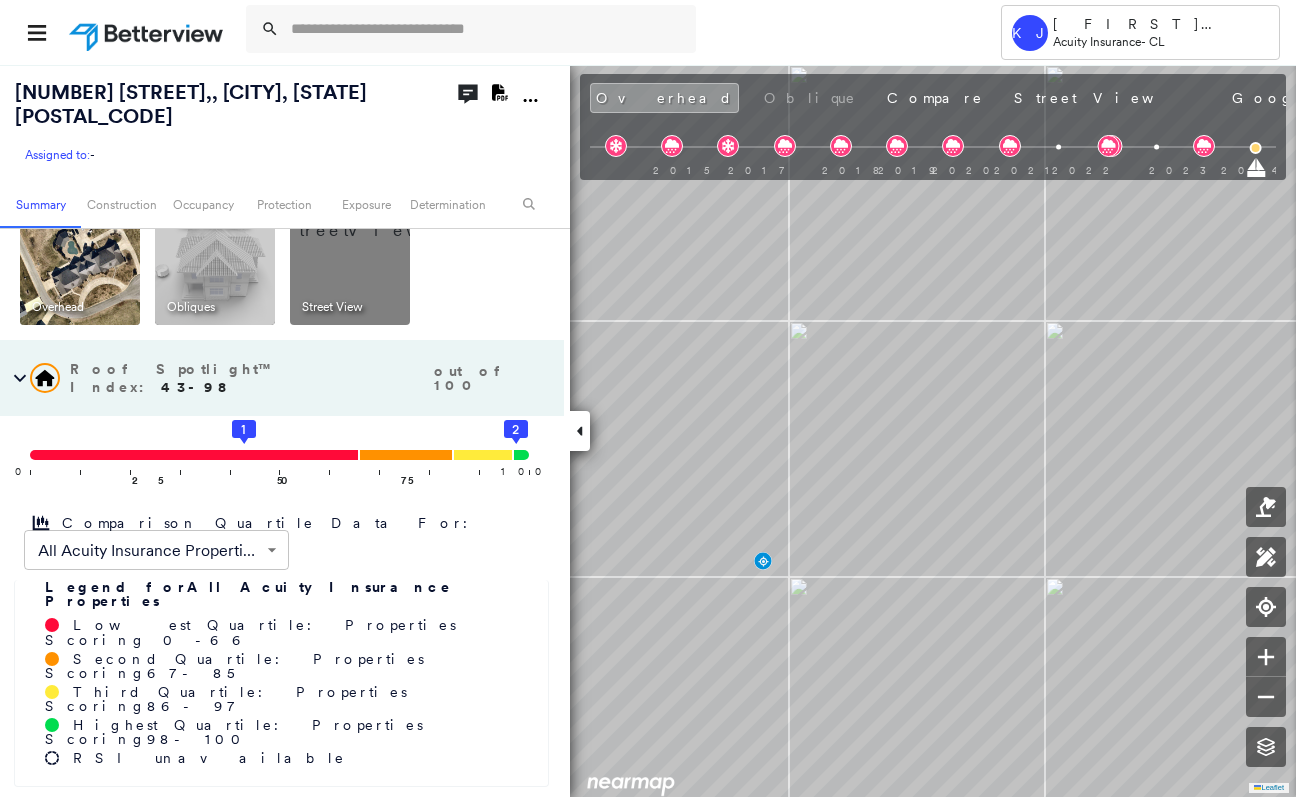scroll, scrollTop: 0, scrollLeft: 0, axis: both 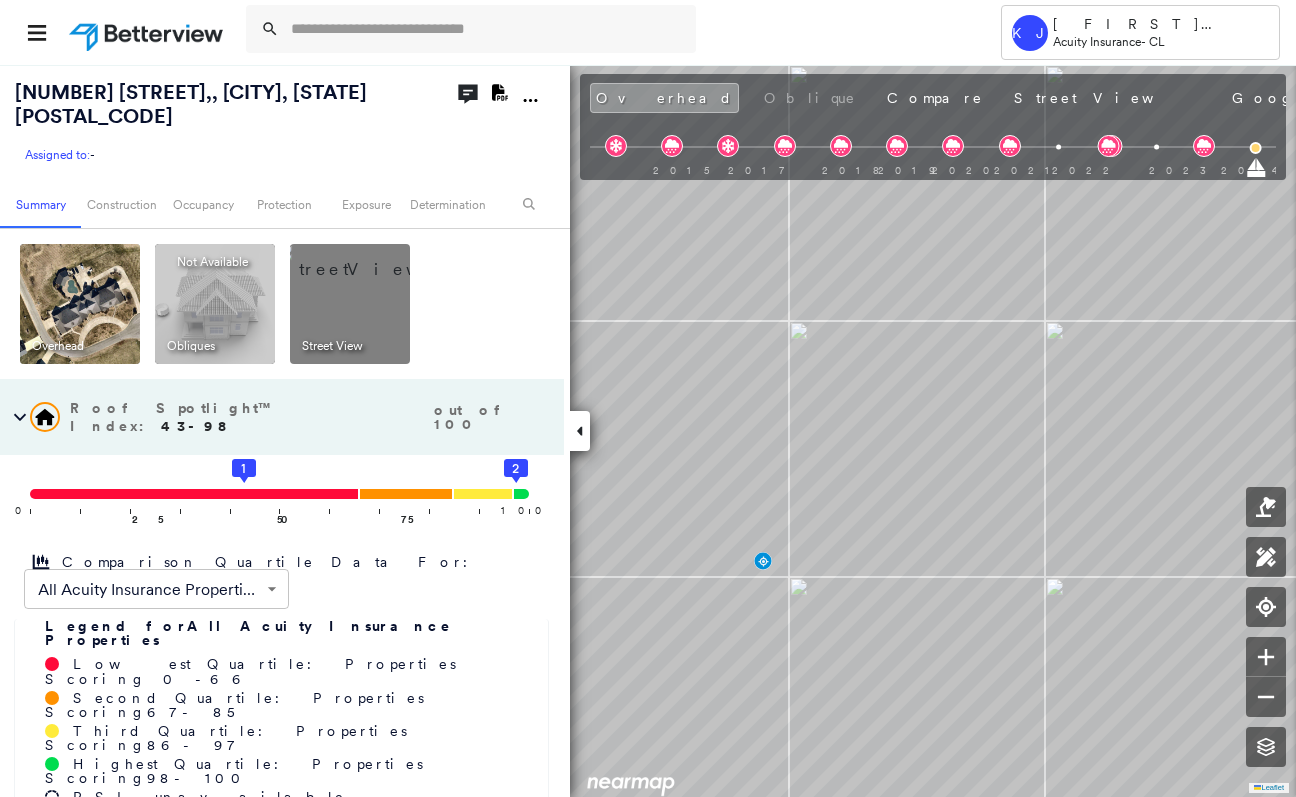 click on "0 100 25 50 1 75 2" at bounding box center [282, 500] 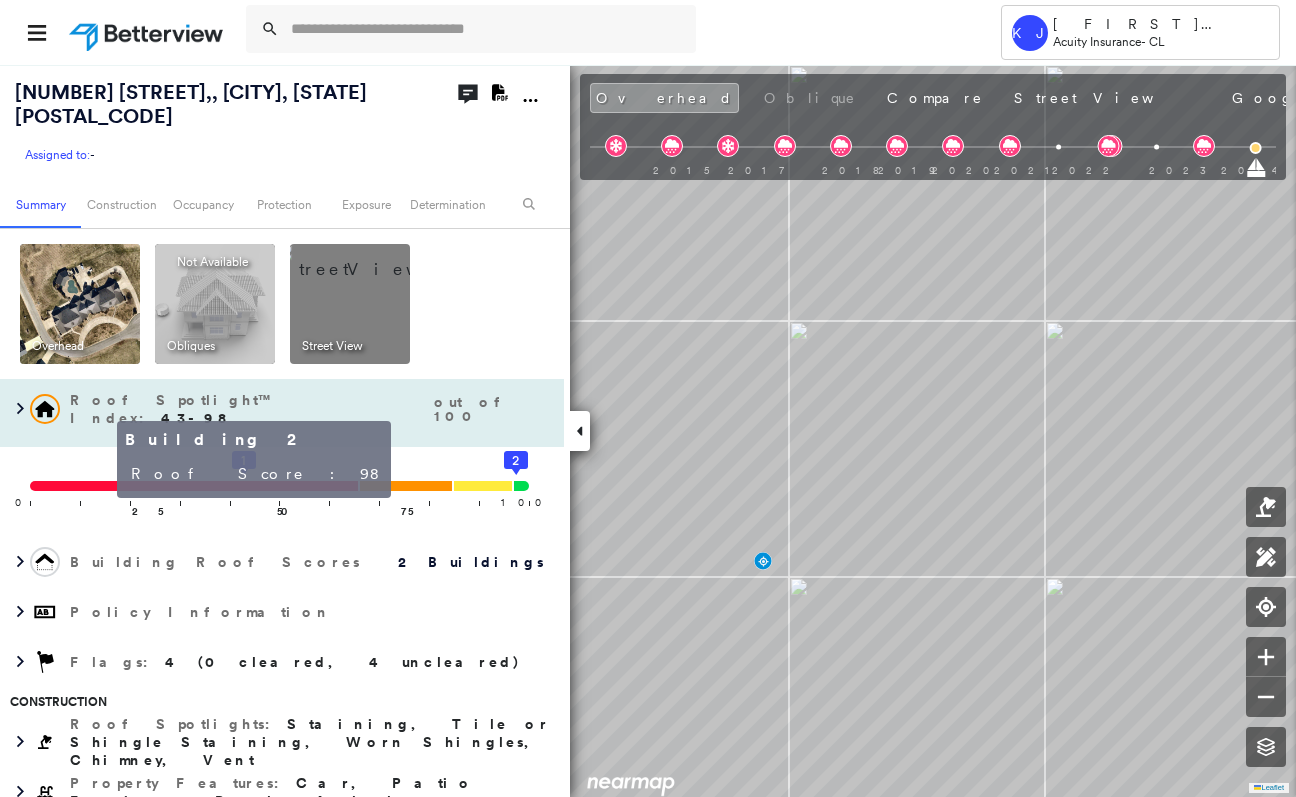 click on "2" 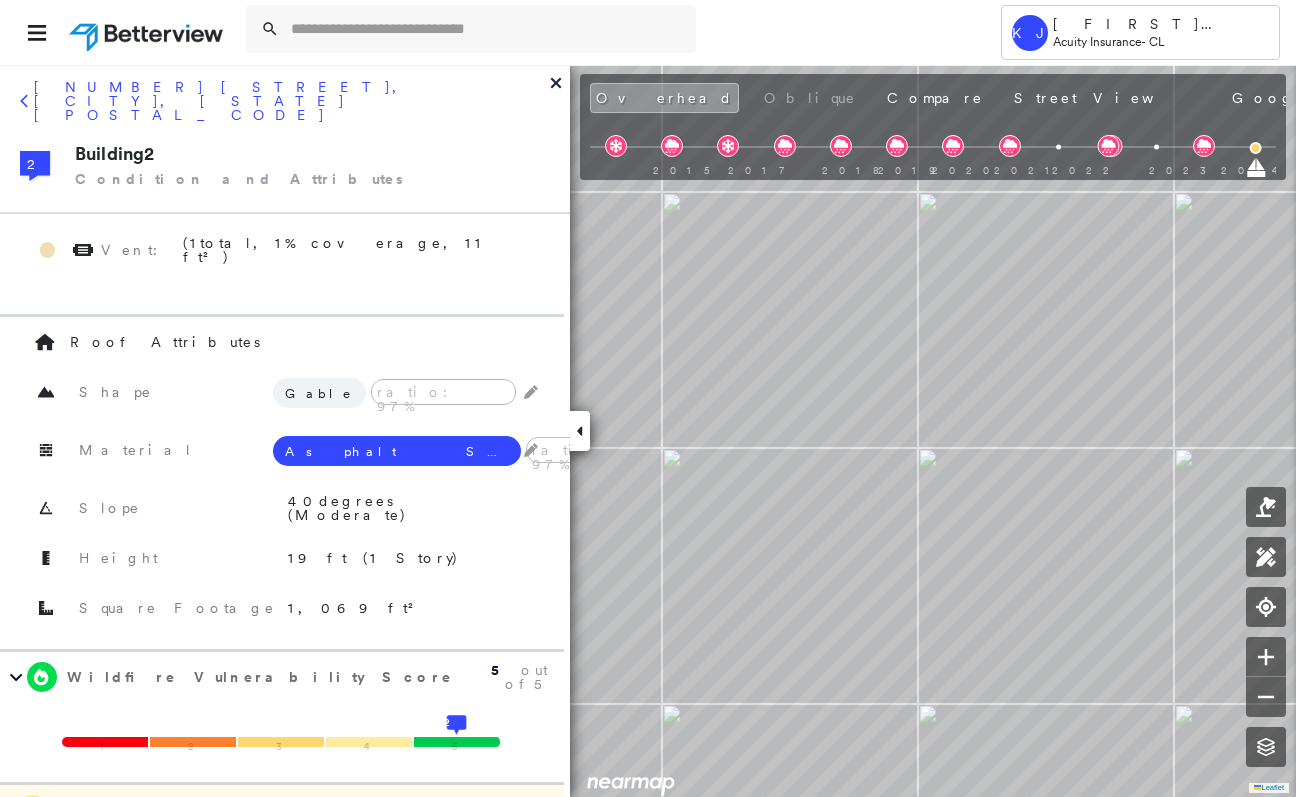 scroll, scrollTop: 0, scrollLeft: 0, axis: both 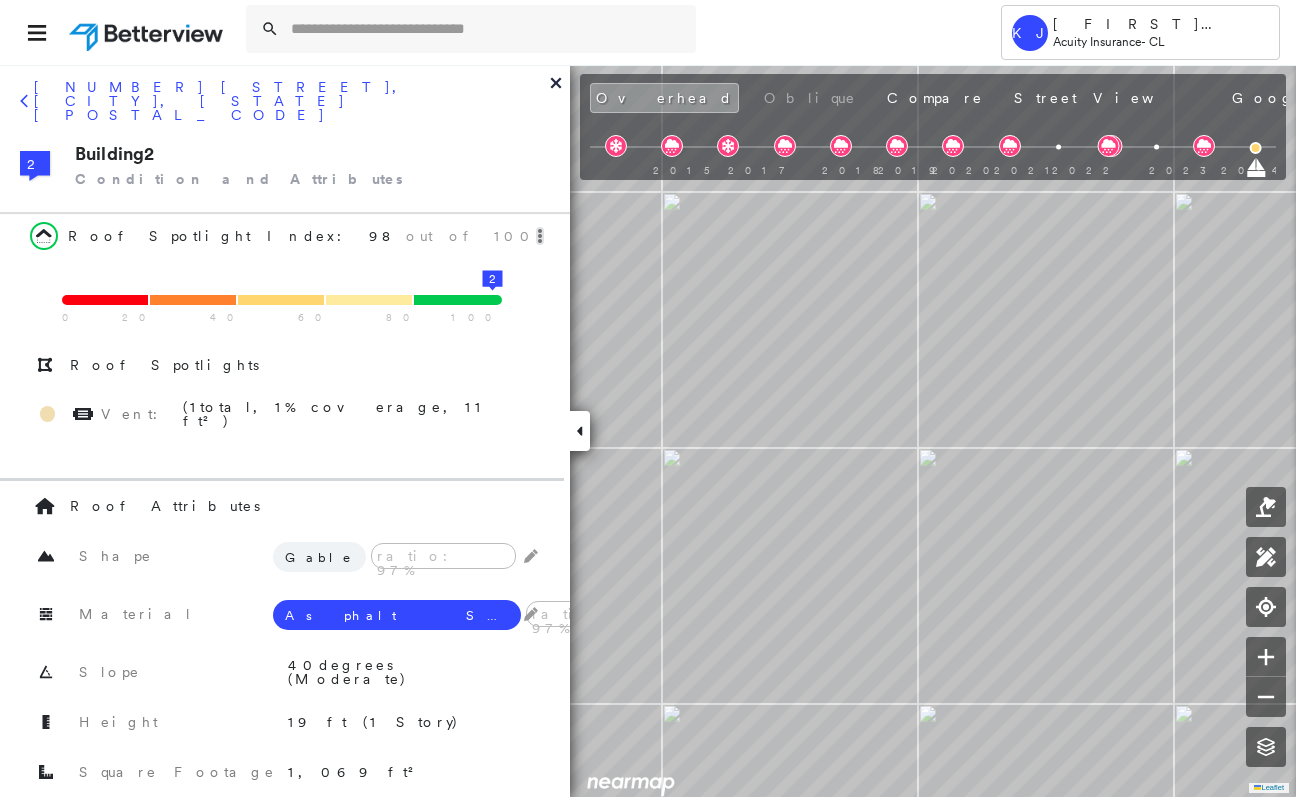 click 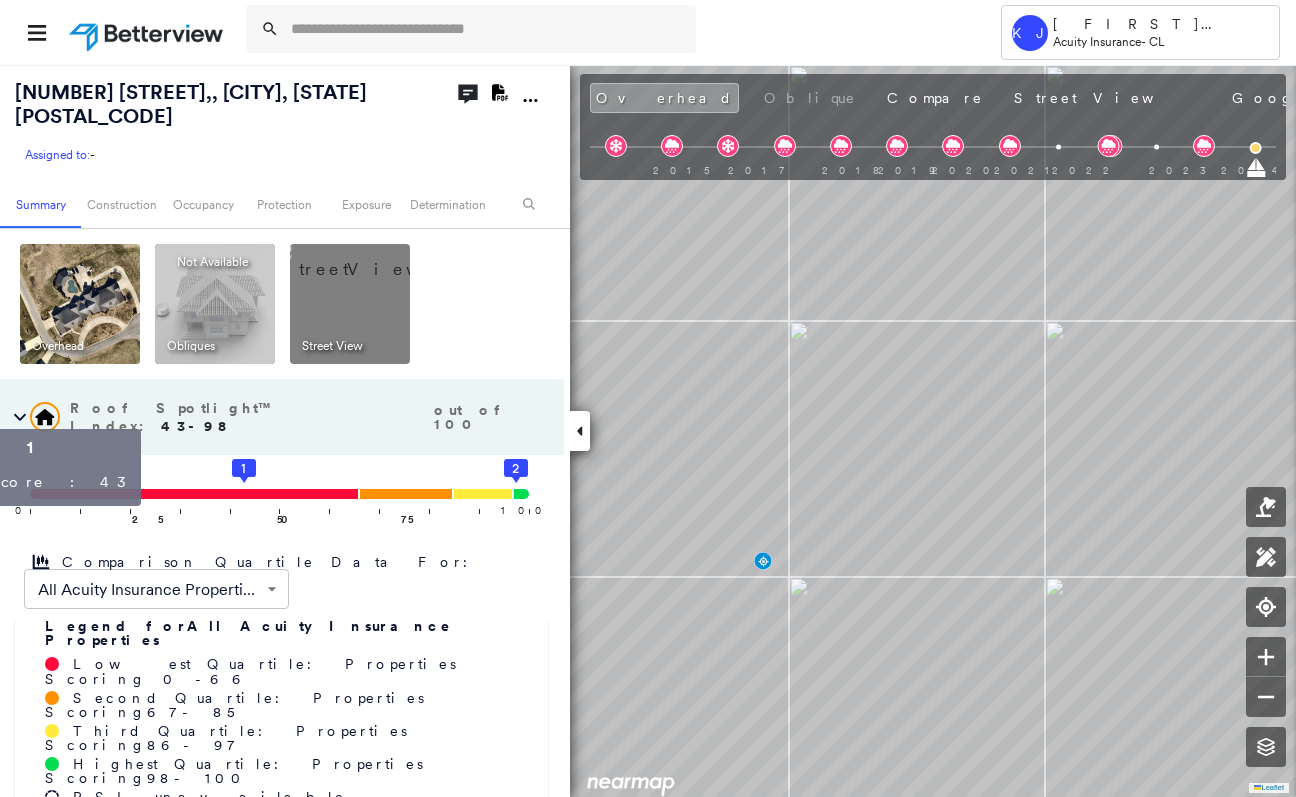 click 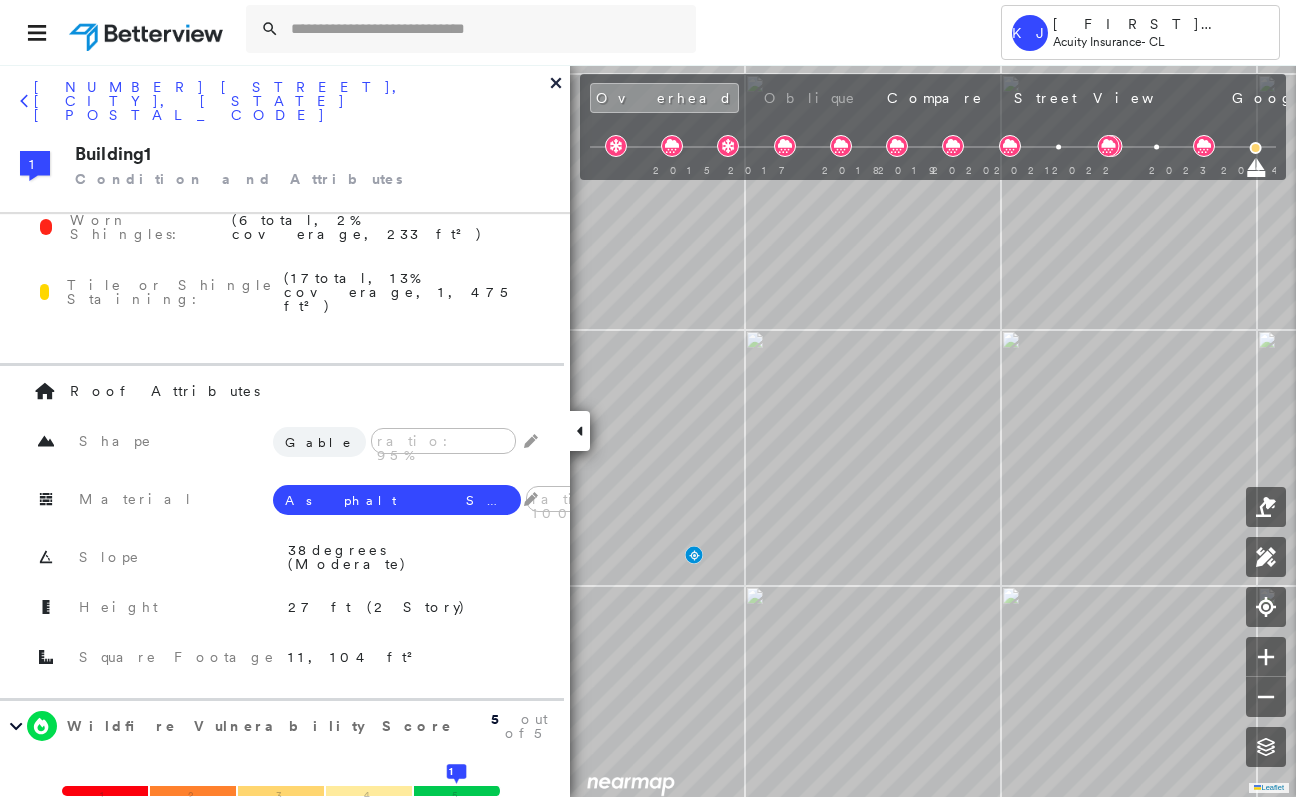 scroll, scrollTop: 0, scrollLeft: 0, axis: both 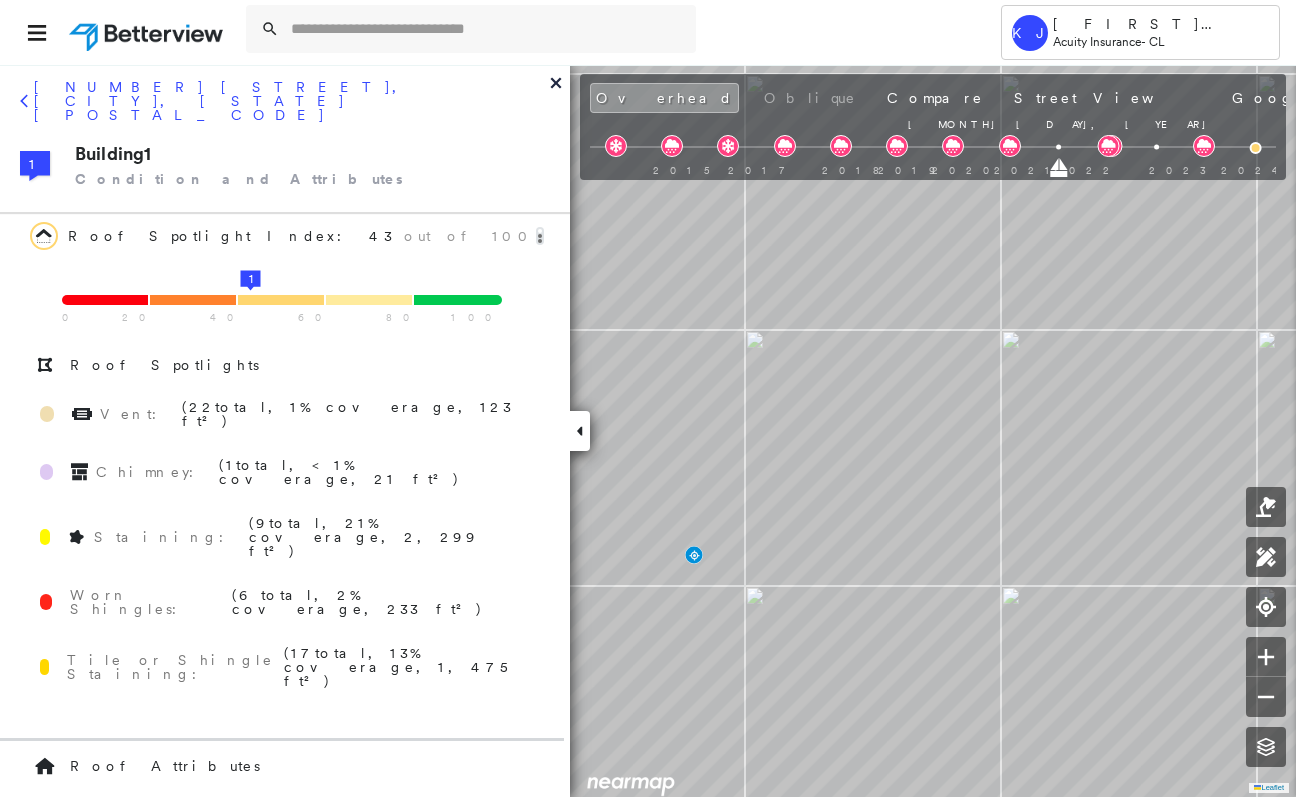 drag, startPoint x: 1261, startPoint y: 169, endPoint x: 659, endPoint y: 155, distance: 602.1628 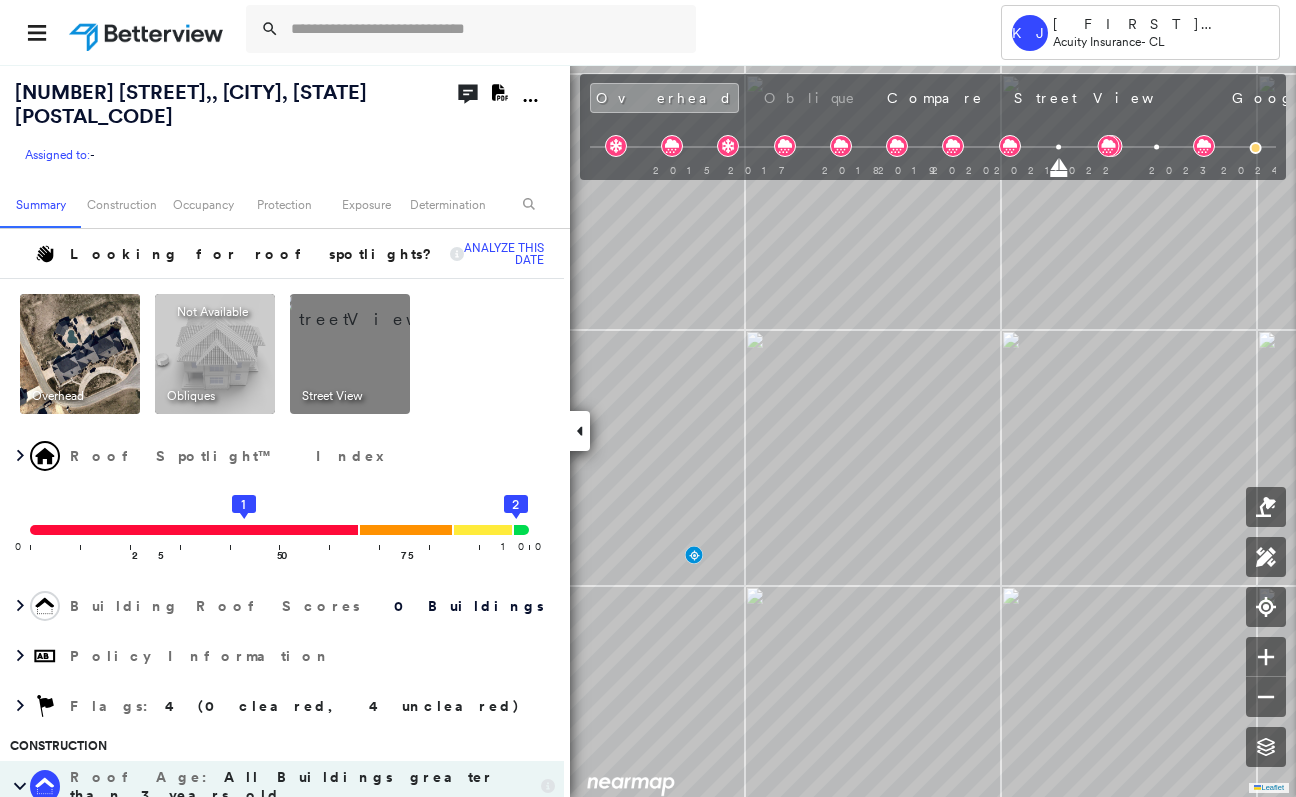 drag, startPoint x: 1058, startPoint y: 168, endPoint x: 601, endPoint y: 161, distance: 457.05362 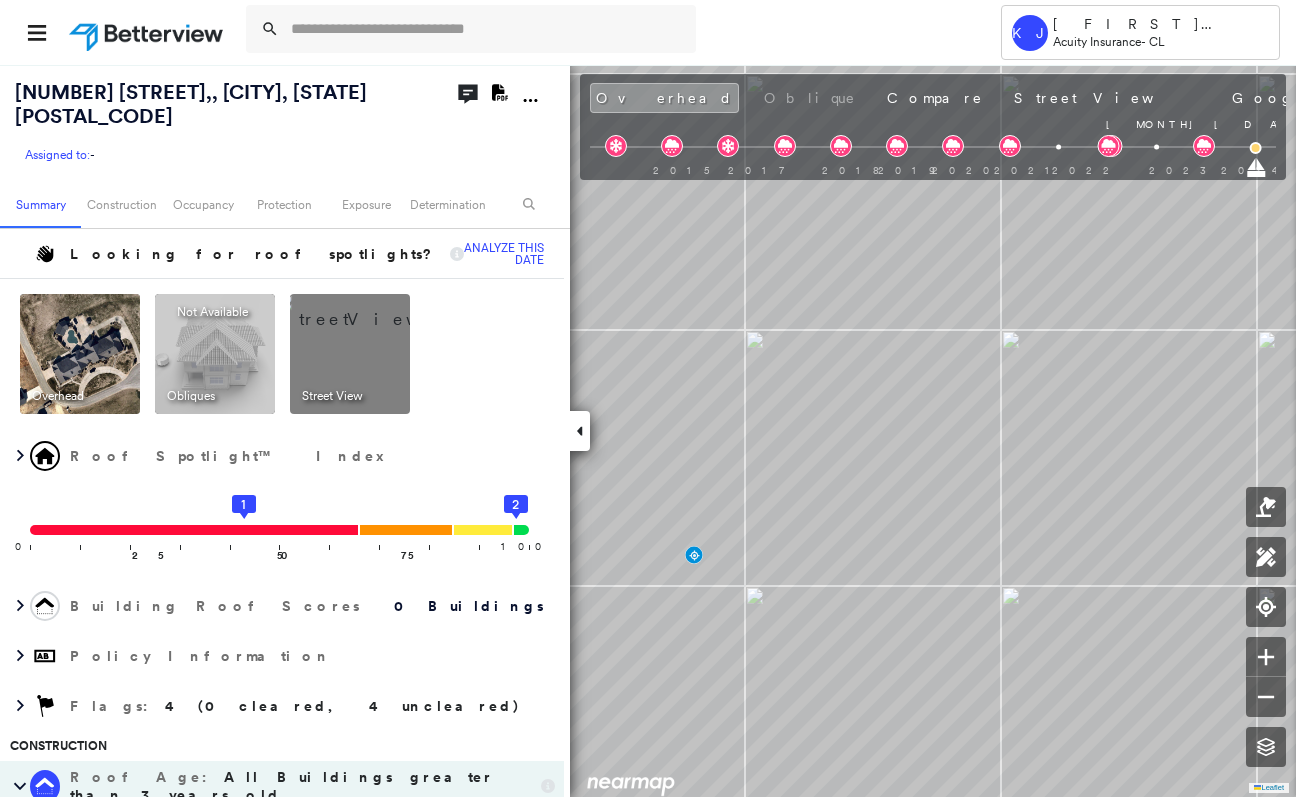 drag, startPoint x: 1061, startPoint y: 170, endPoint x: 1245, endPoint y: 162, distance: 184.17383 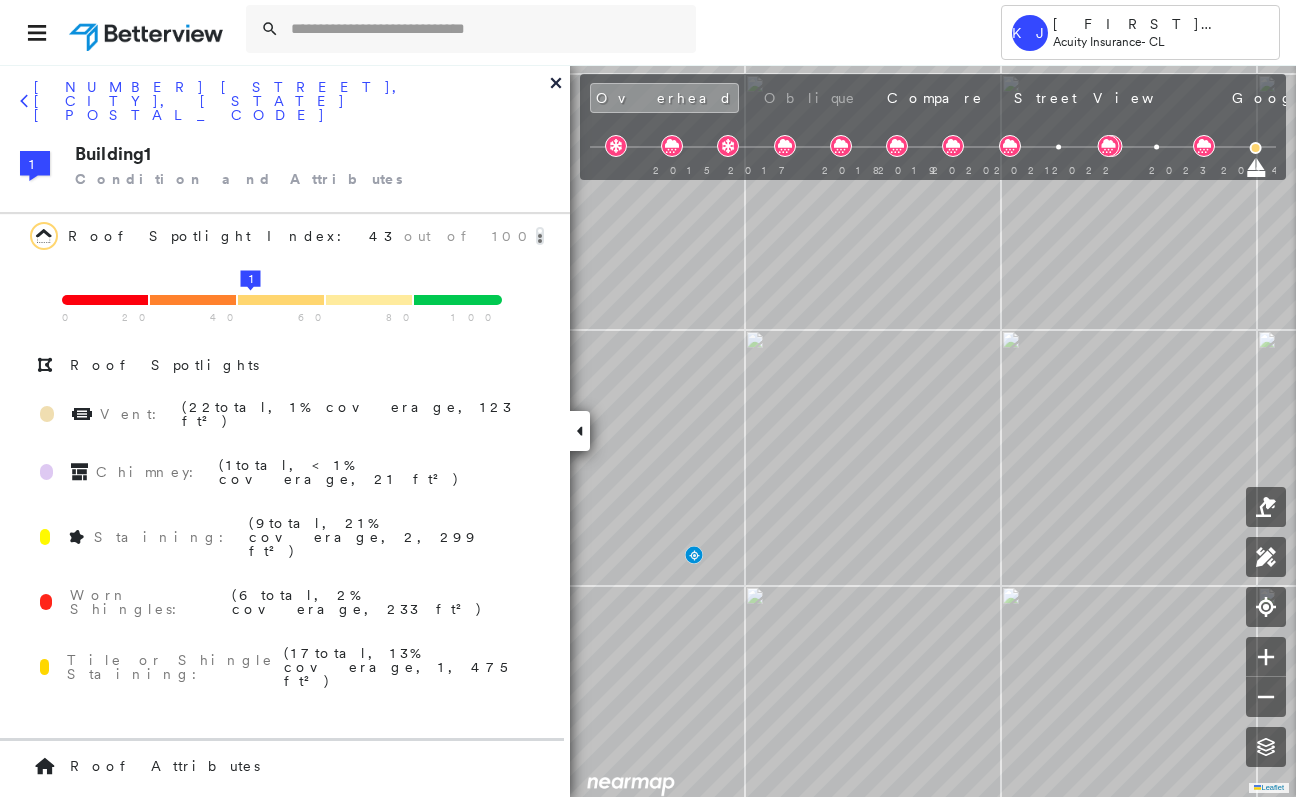 click on "Vent : ( [NUMBER]  total ,  [PERCENTAGE] coverage,  [AREA] ) Chimney : ( [NUMBER]  total ,  [PERCENTAGE] coverage,  [AREA] ) Staining : ( [NUMBER]  total ,  [PERCENTAGE] coverage,  [AREA] ) Worn Shingles : ( [NUMBER]  total ,  [PERCENTAGE] coverage,  [AREA] ) Tile or Shingle Staining : ( [NUMBER]  total ,  [PERCENTAGE] coverage,  [AREA] )" at bounding box center (282, 564) 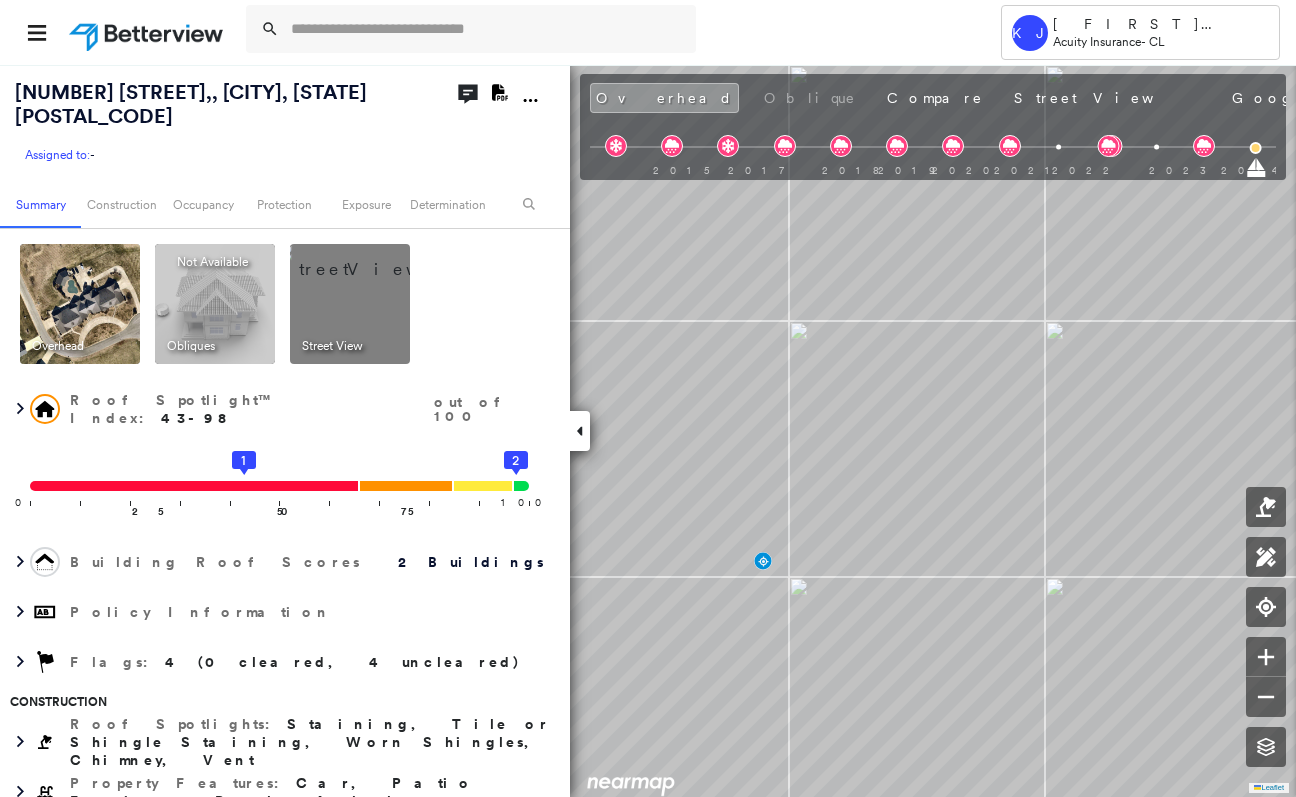 click on "Download PDF Report" 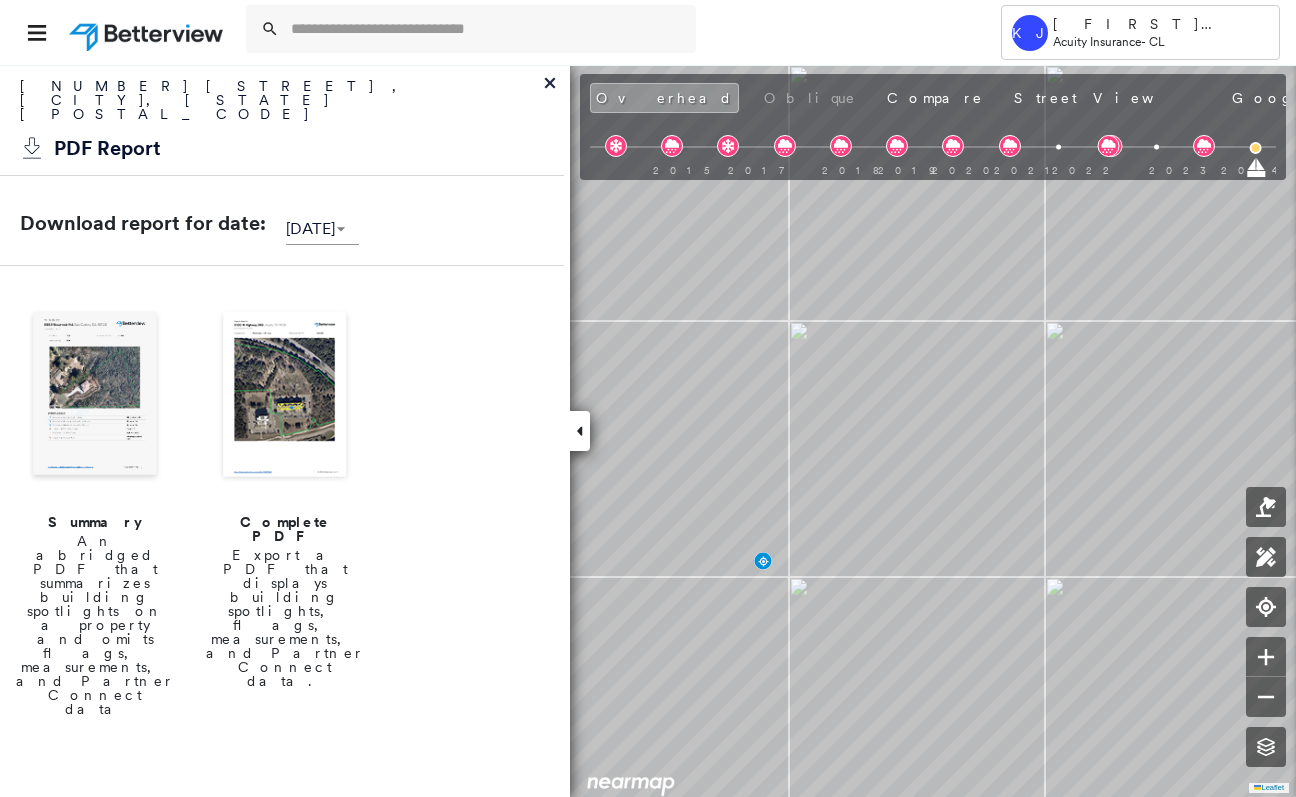 click at bounding box center (285, 396) 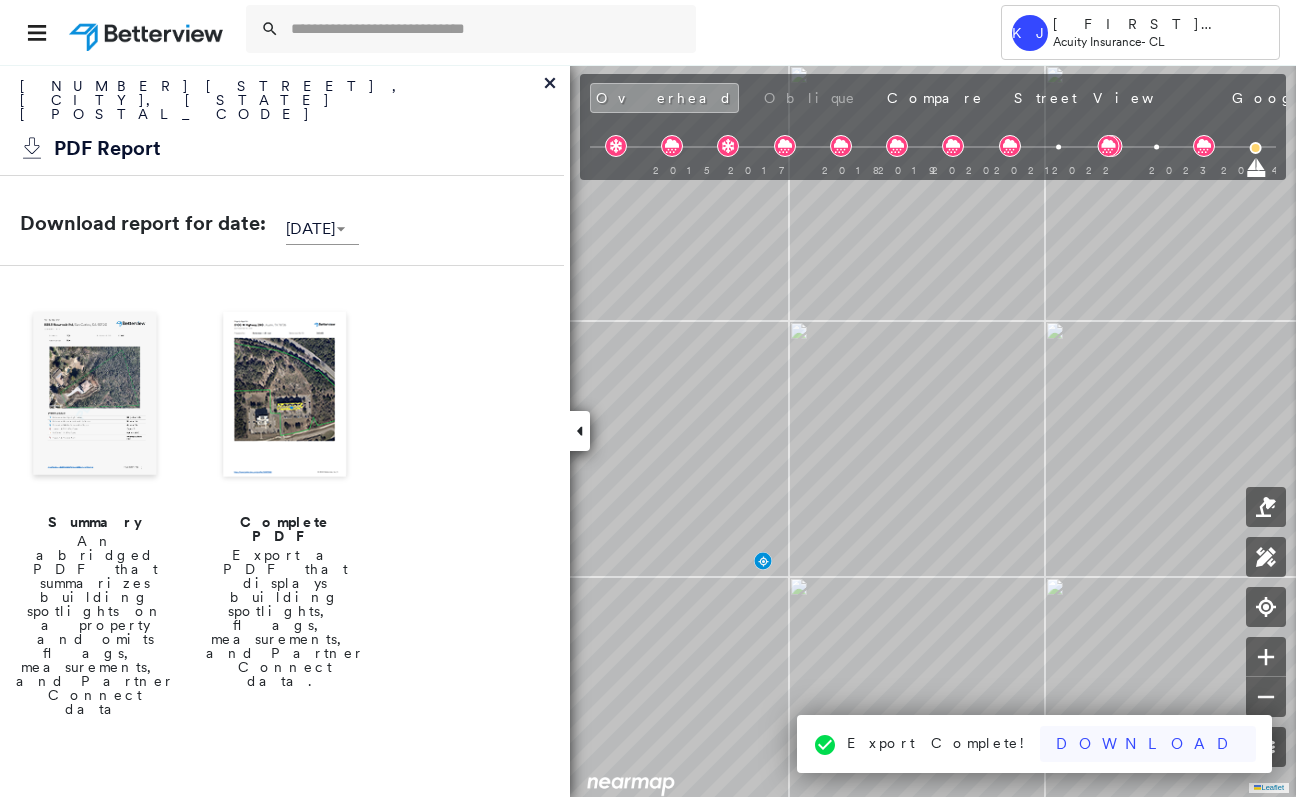 click on "Download" at bounding box center (1148, 744) 